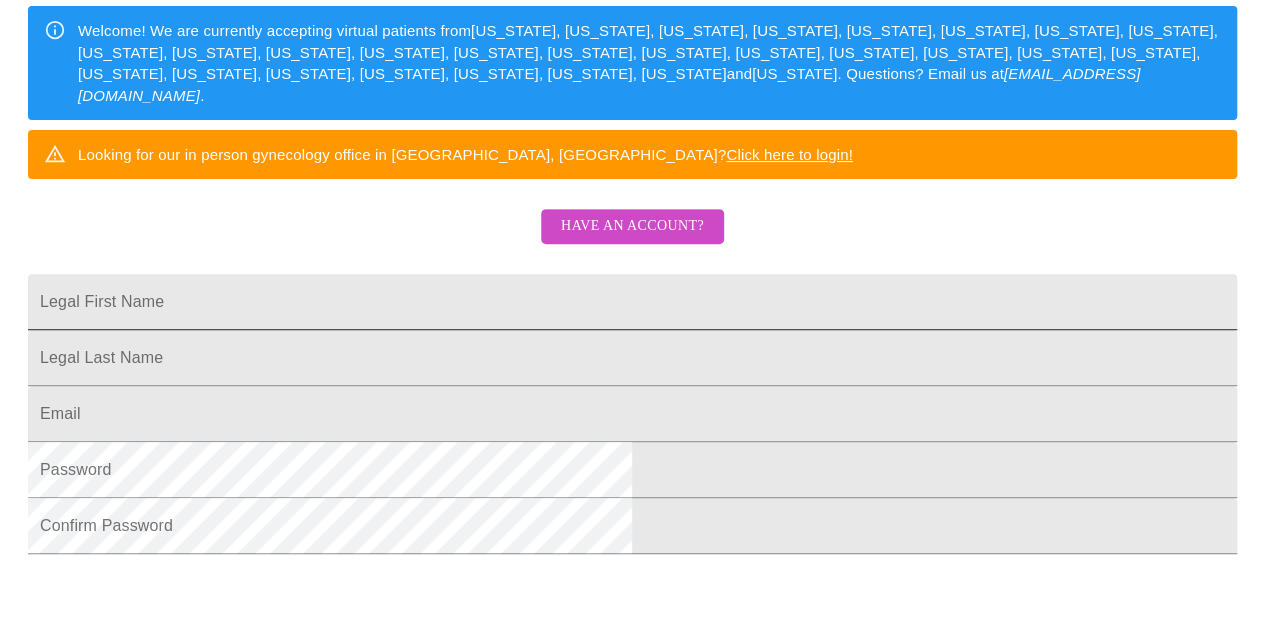 scroll, scrollTop: 307, scrollLeft: 0, axis: vertical 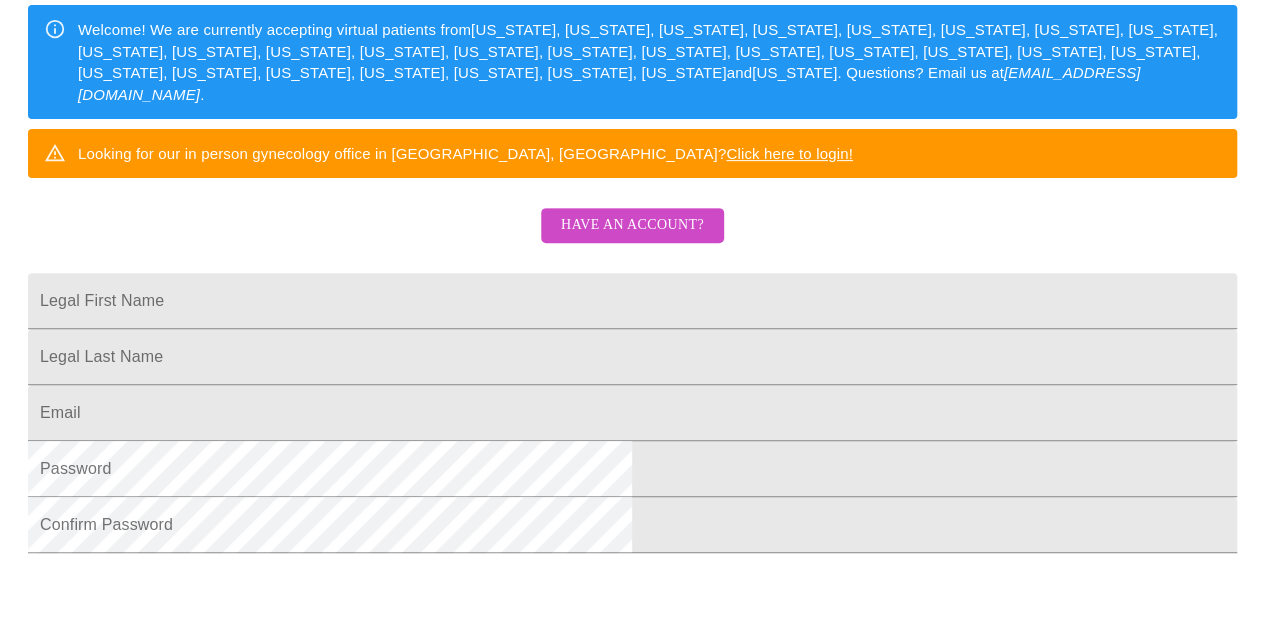 click on "Click here to login!" at bounding box center (789, 153) 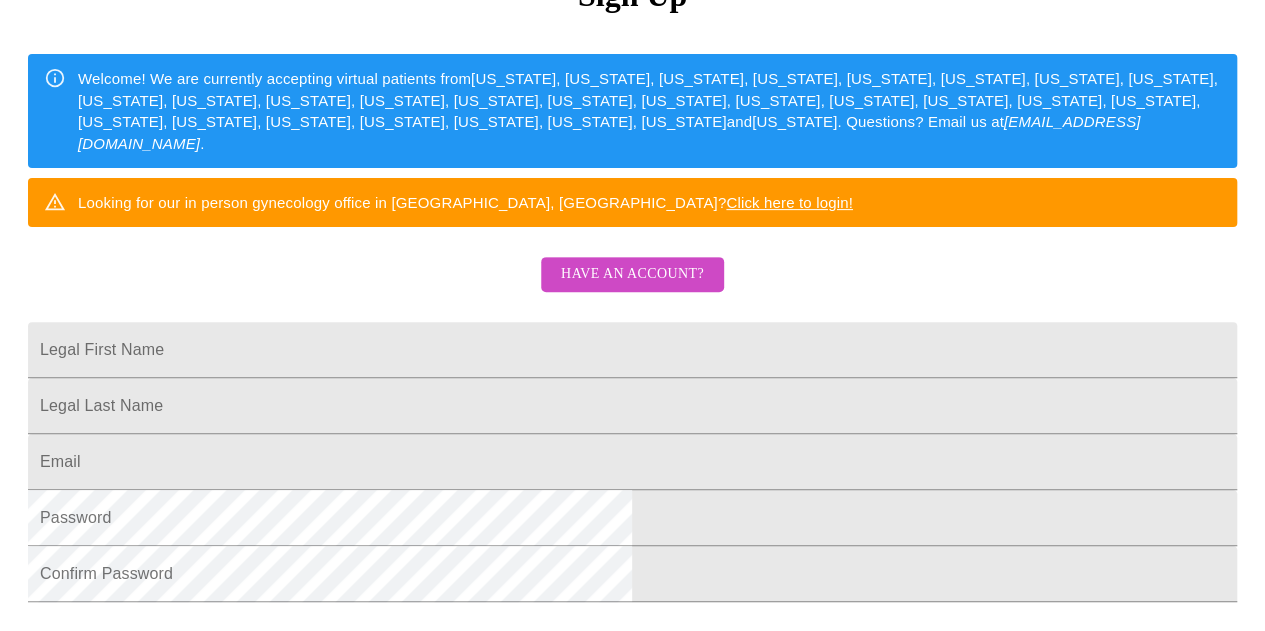 scroll, scrollTop: 572, scrollLeft: 0, axis: vertical 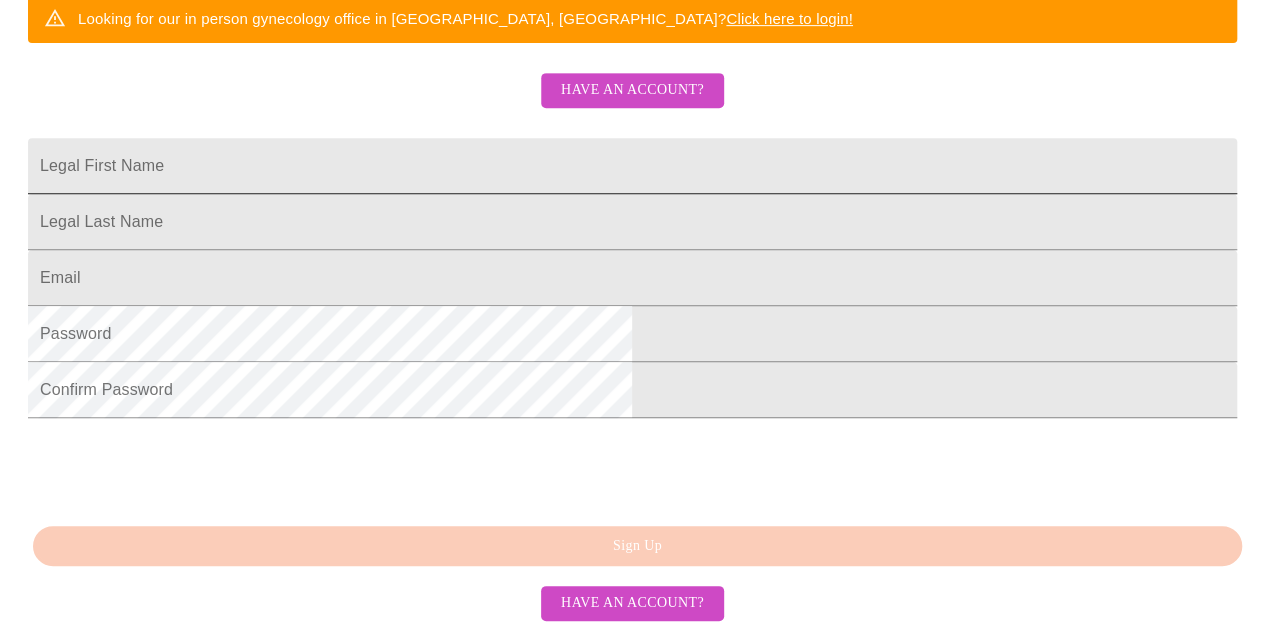 click on "Legal First Name" at bounding box center [632, 166] 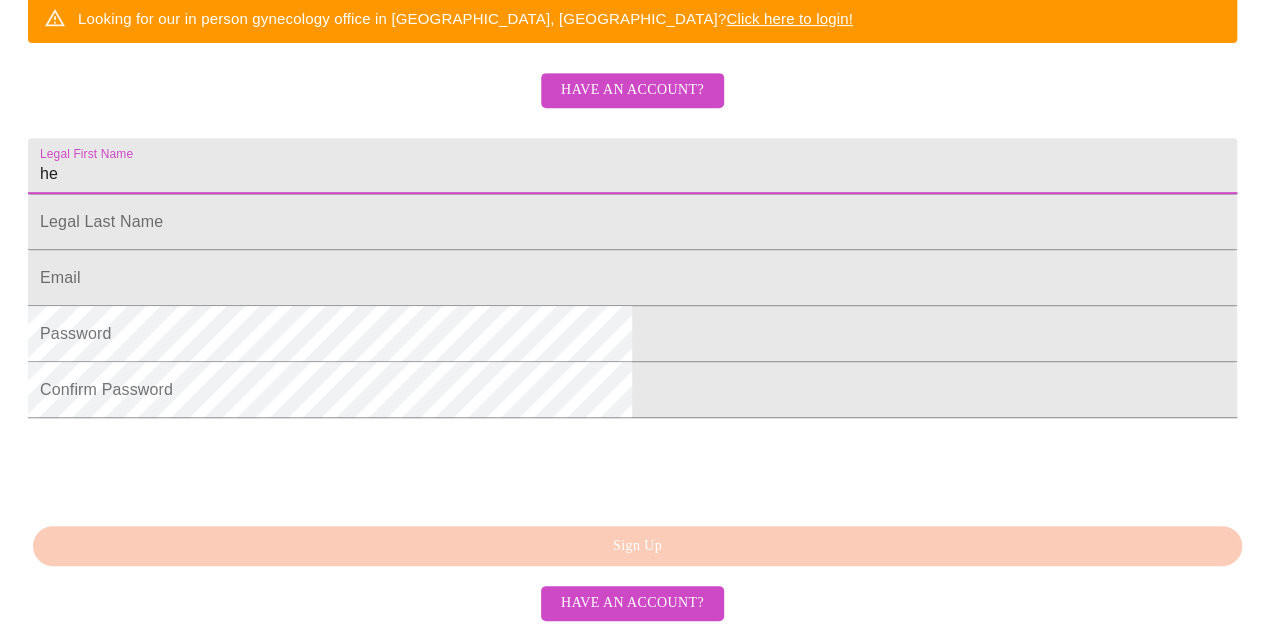type on "h" 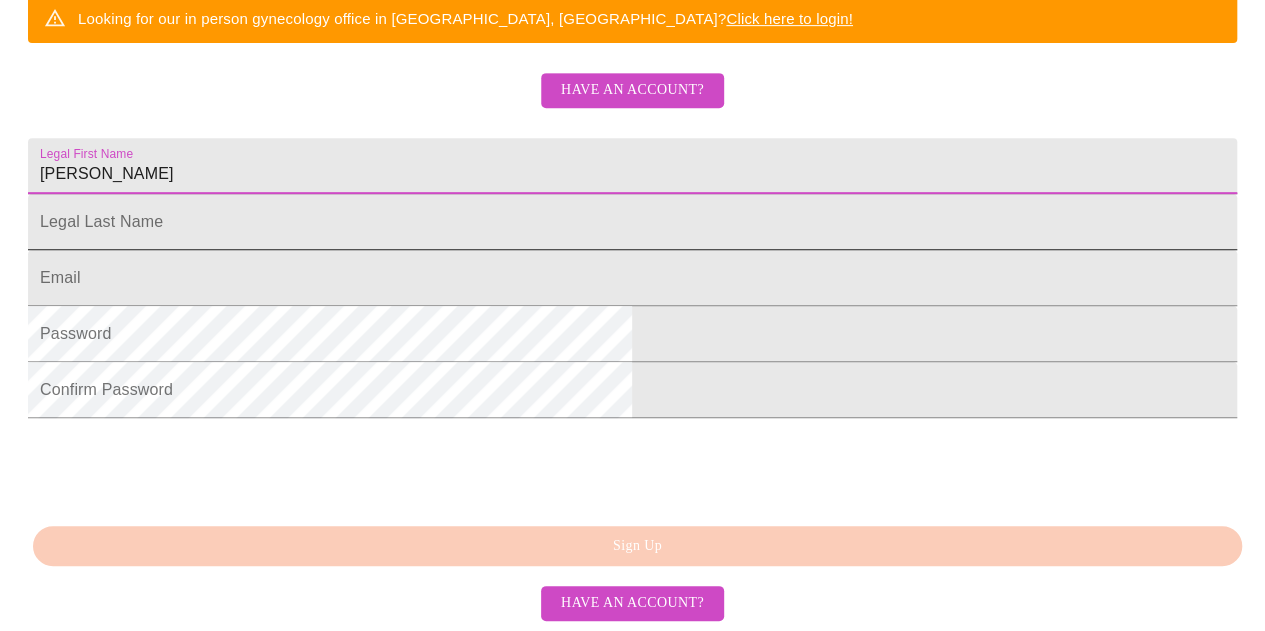 type on "Heidi" 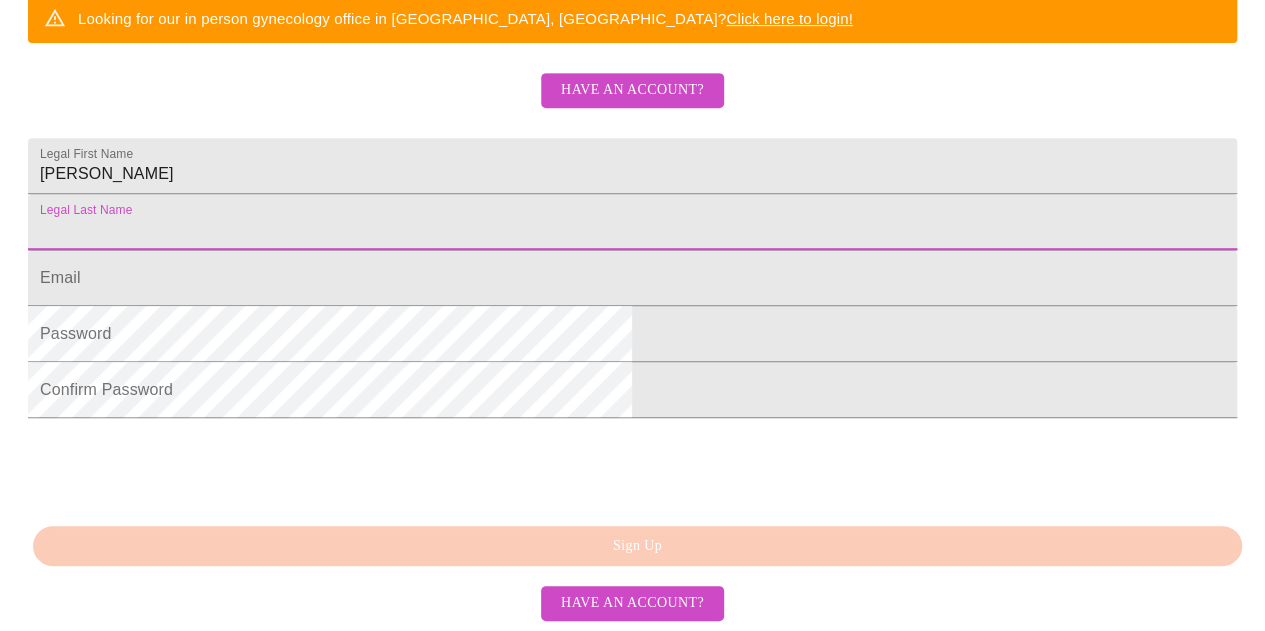 click on "Legal First Name" at bounding box center [632, 222] 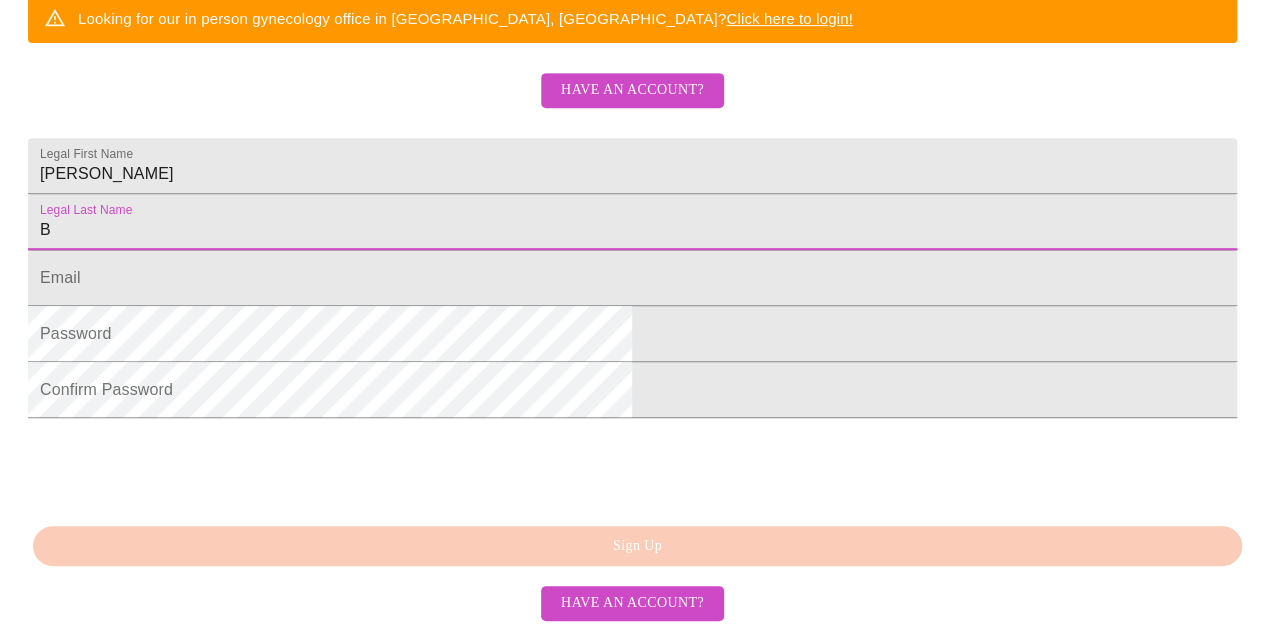 click on "B" at bounding box center [632, 222] 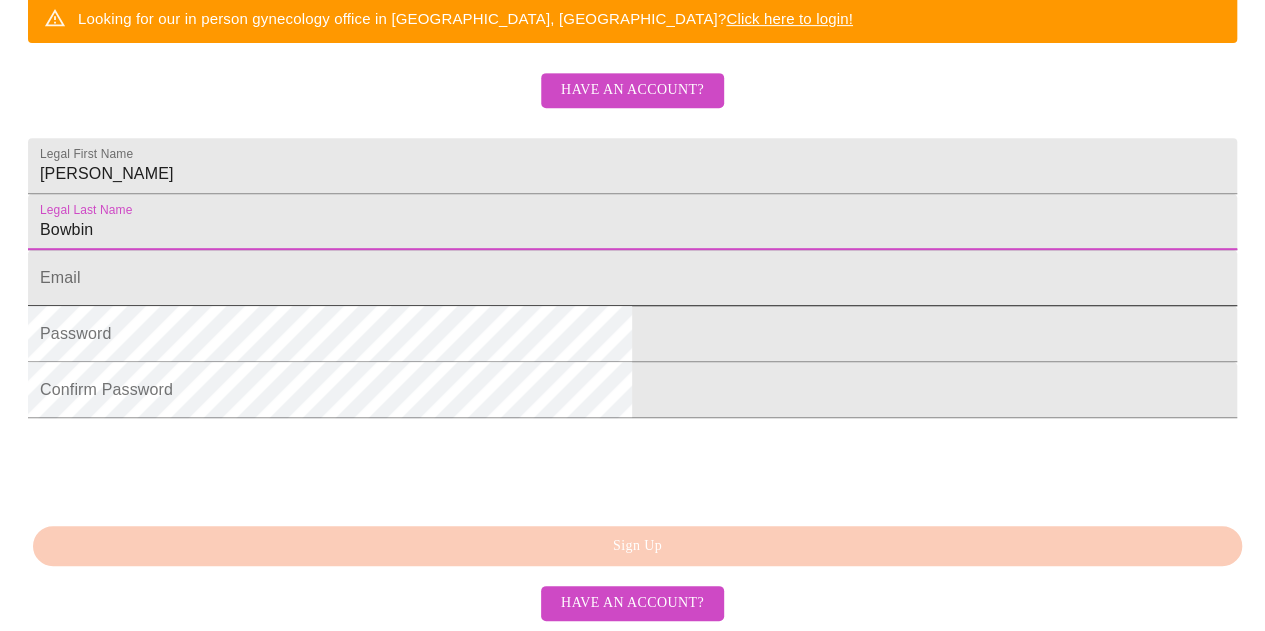 type on "Bowbin" 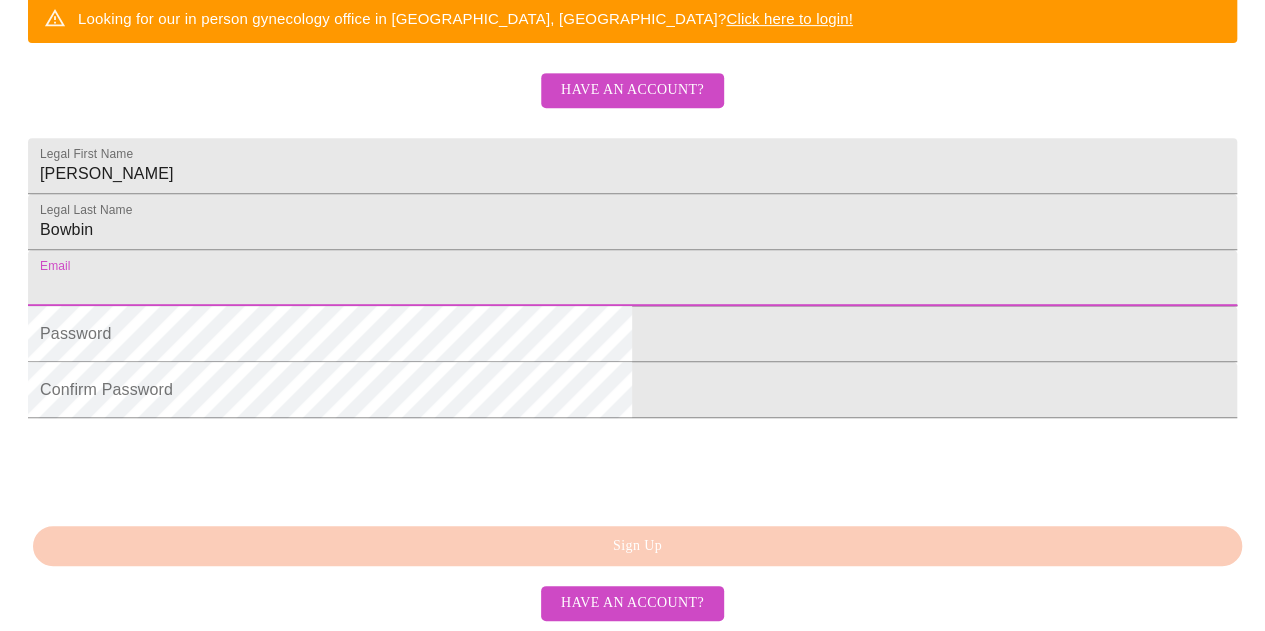 click on "Legal First Name" at bounding box center (632, 278) 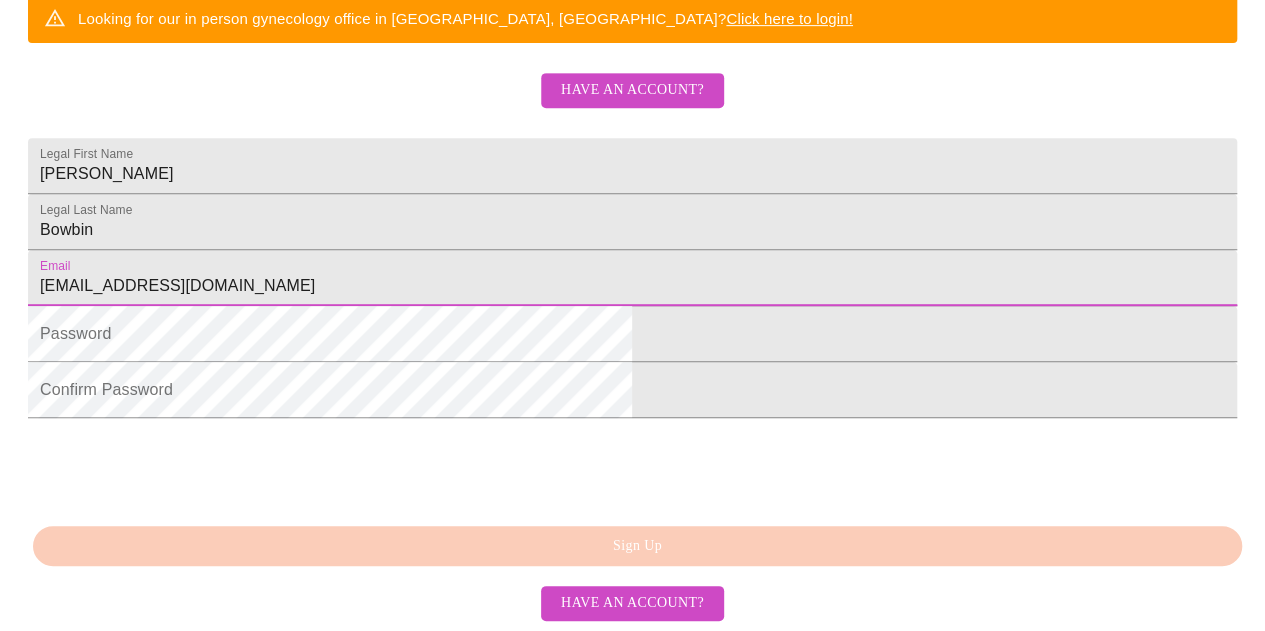 type on "hbowbin@gmail.com" 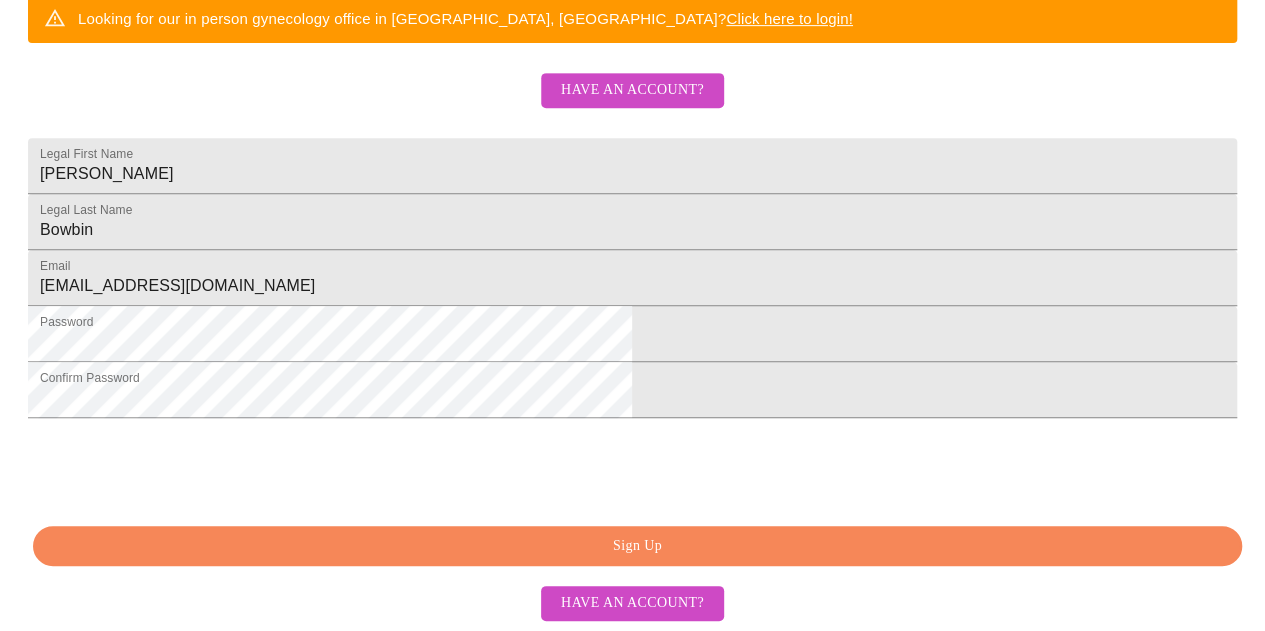 click on "Sign Up" at bounding box center [637, 546] 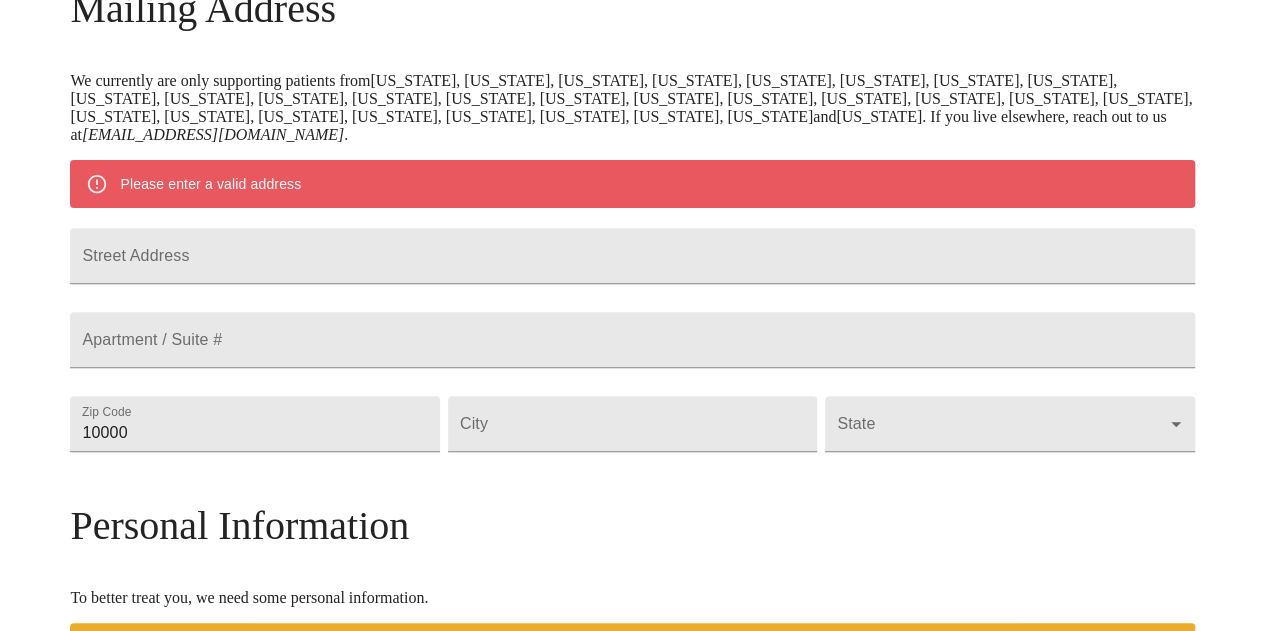 scroll, scrollTop: 344, scrollLeft: 0, axis: vertical 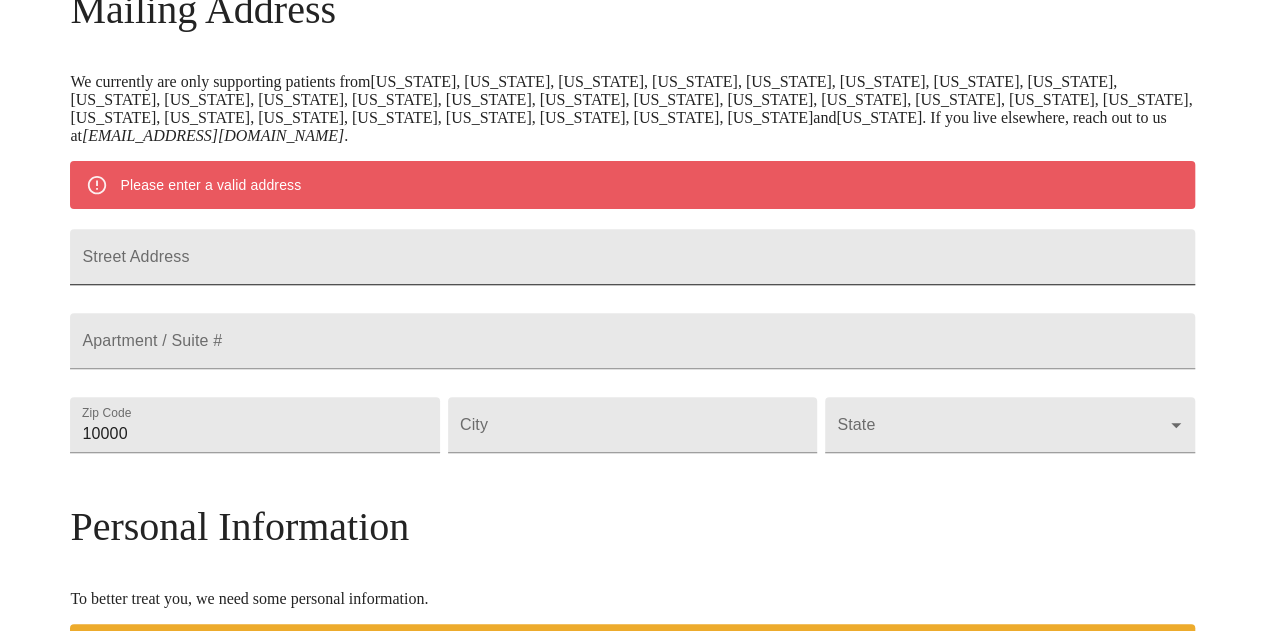 click on "Street Address" at bounding box center (632, 257) 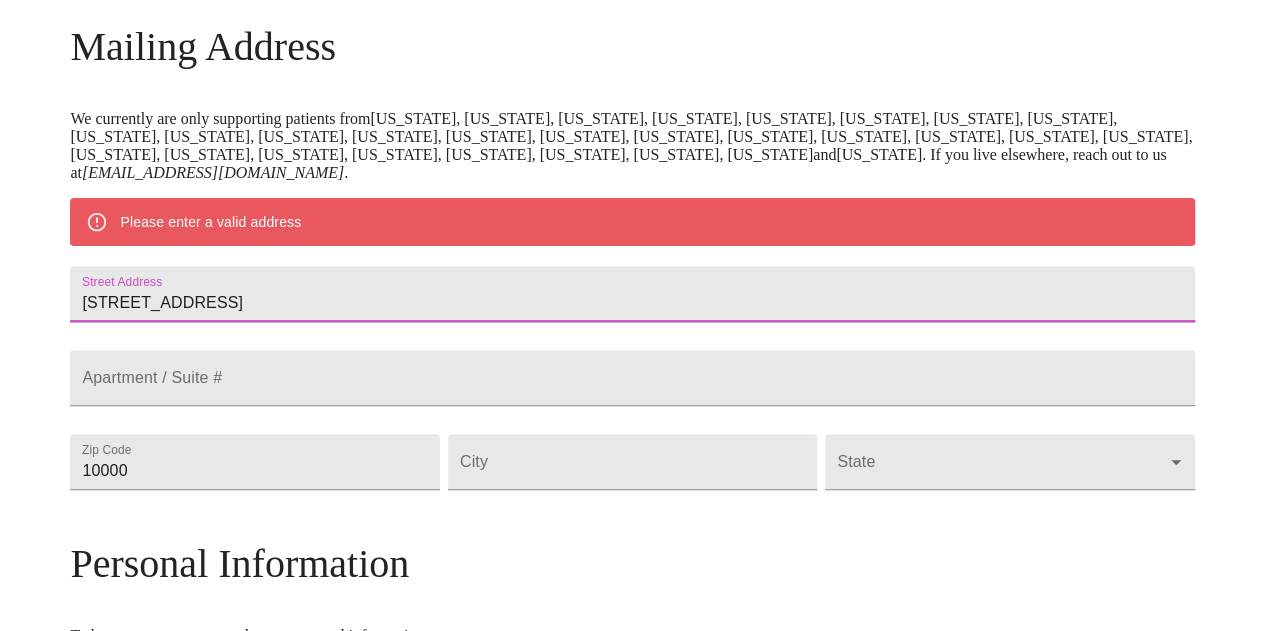scroll, scrollTop: 278, scrollLeft: 0, axis: vertical 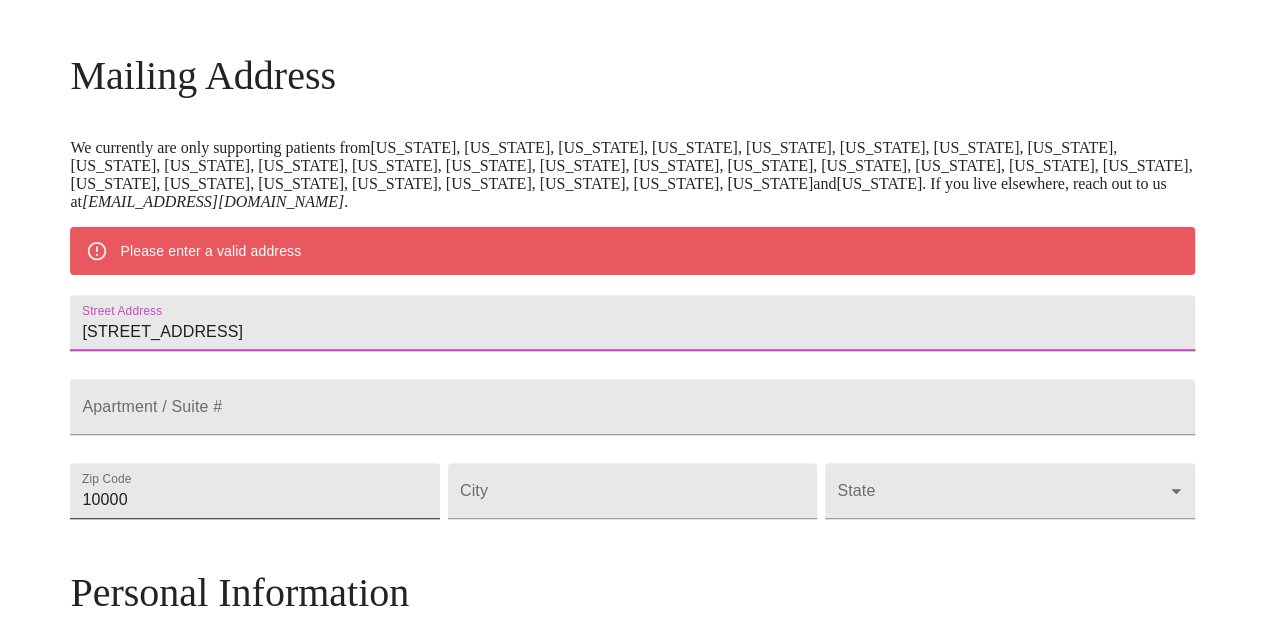type on "388 South Hawthorne Ave." 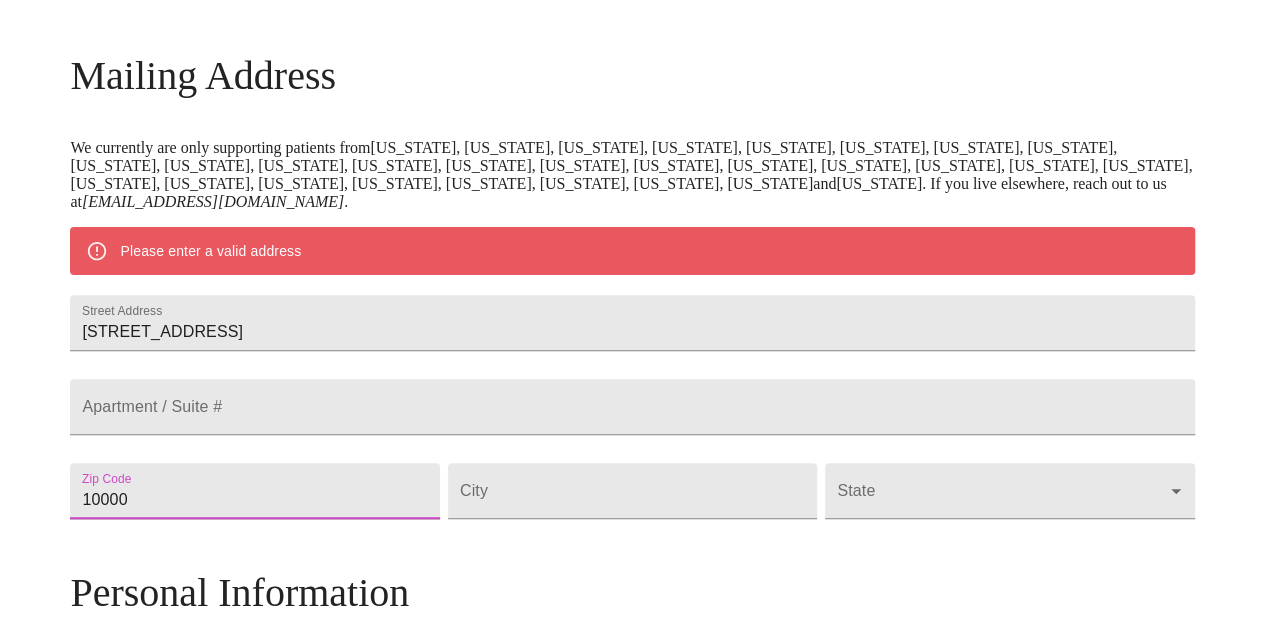 click on "10000" at bounding box center [254, 491] 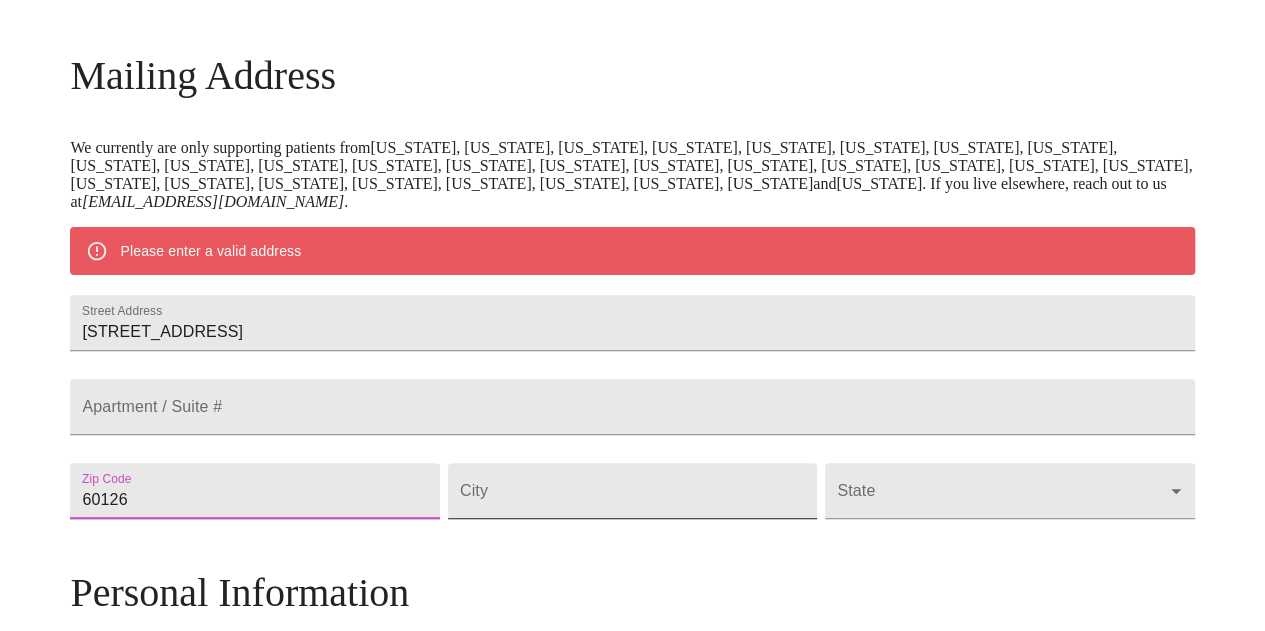 type on "60126" 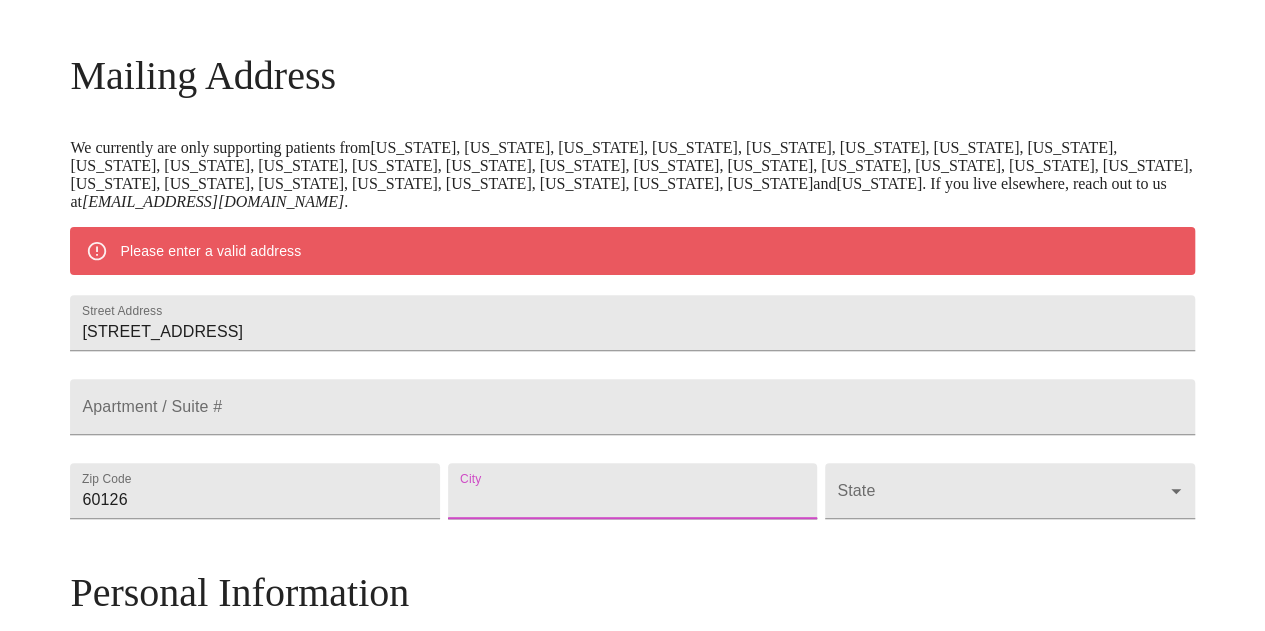 click on "Street Address" at bounding box center (632, 491) 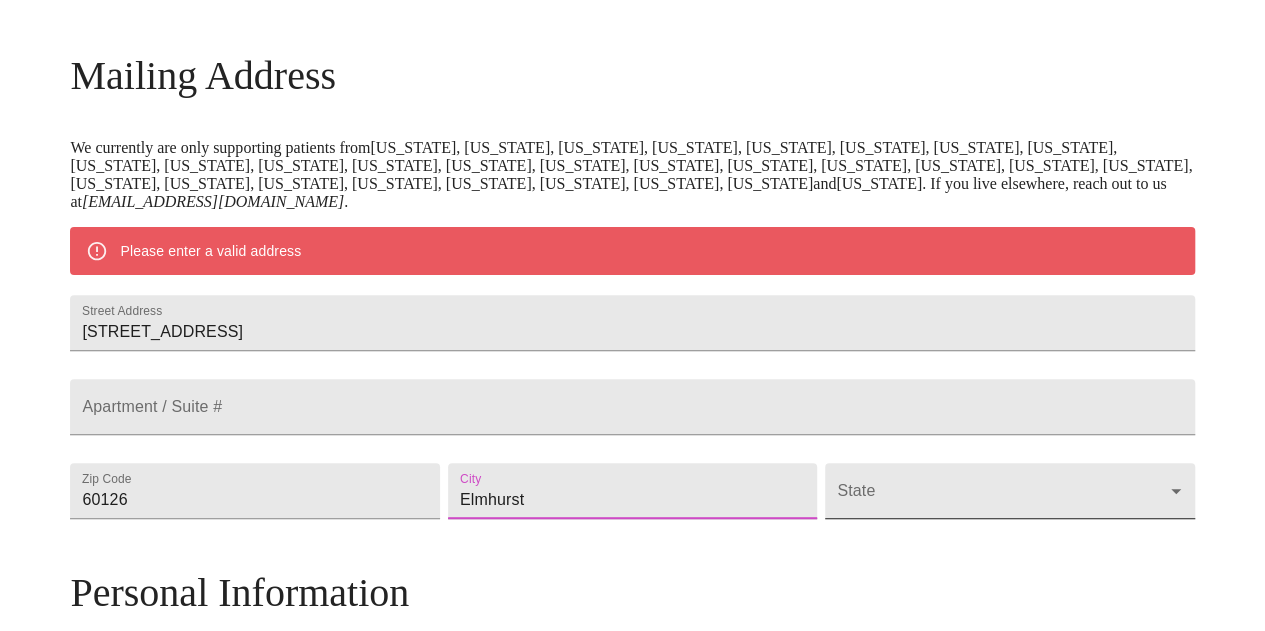 type on "Elmhurst" 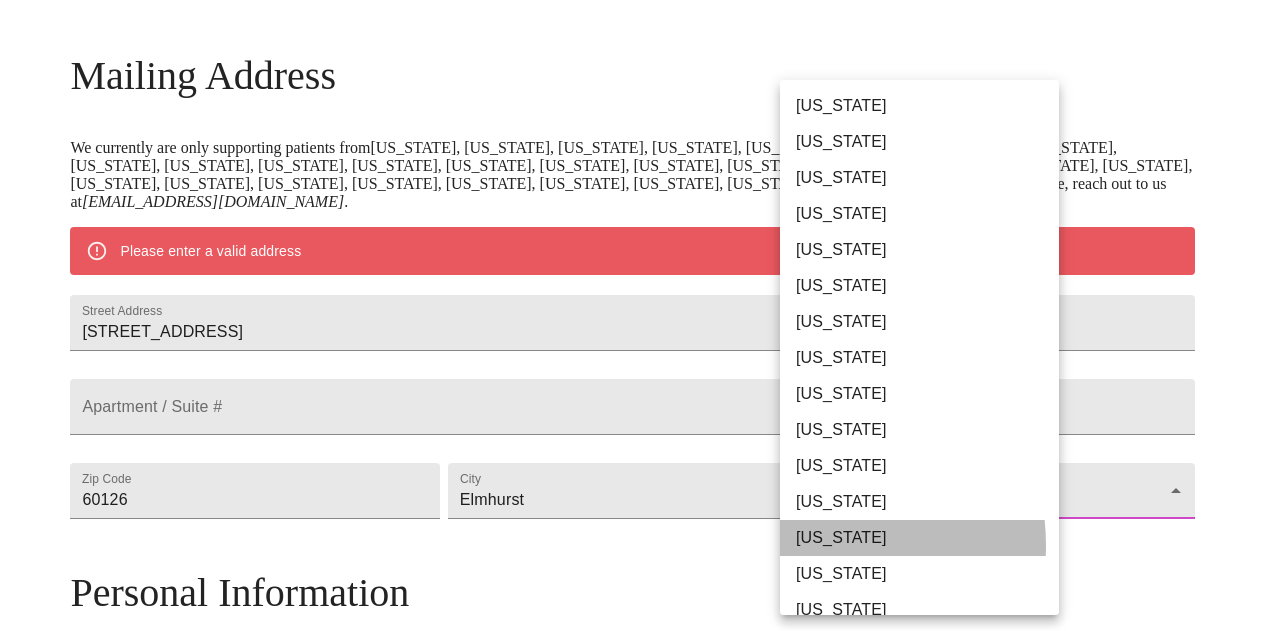 click on "Illinois" at bounding box center [927, 538] 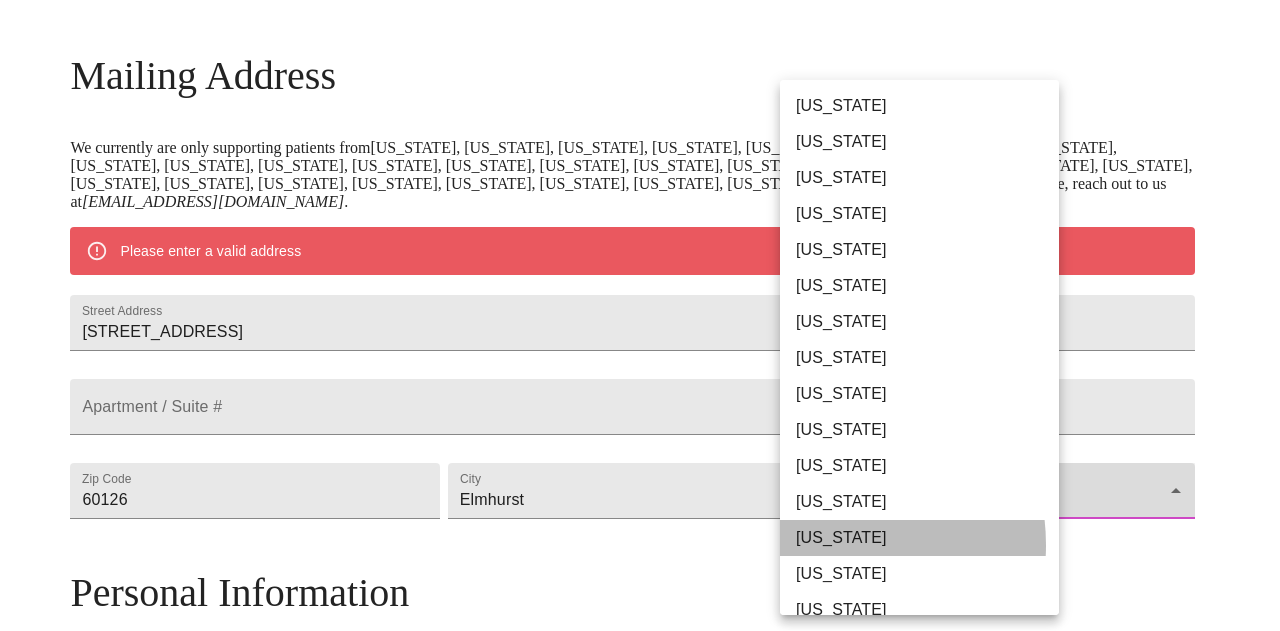 type on "Illinois" 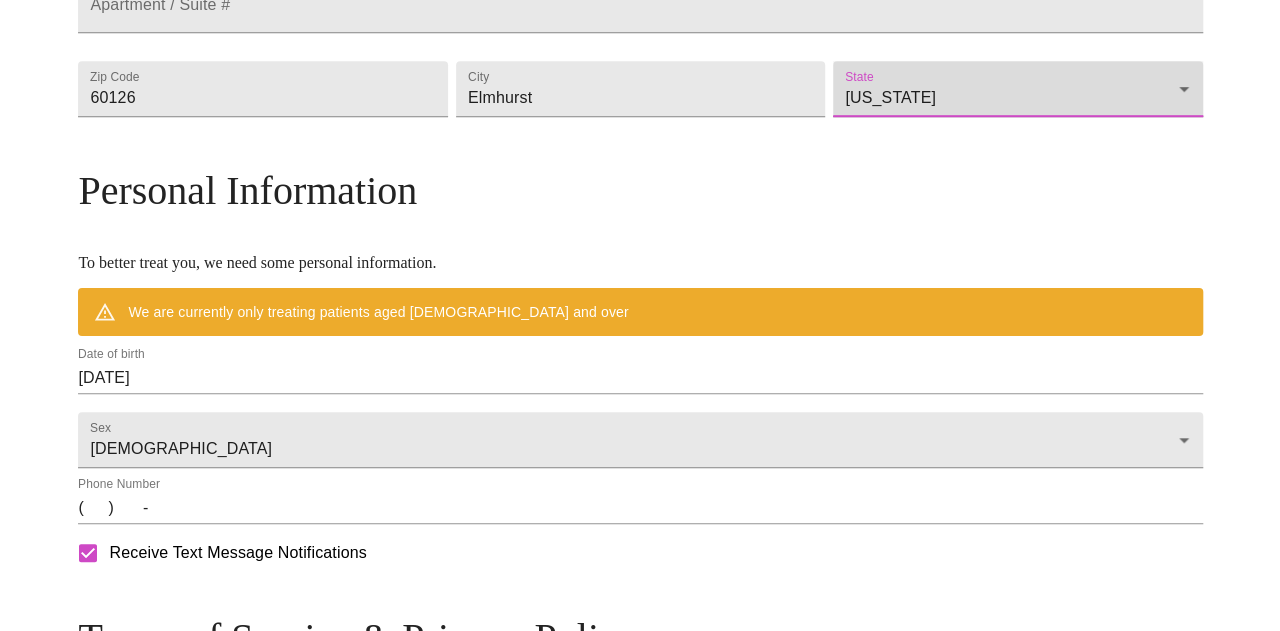 scroll, scrollTop: 764, scrollLeft: 0, axis: vertical 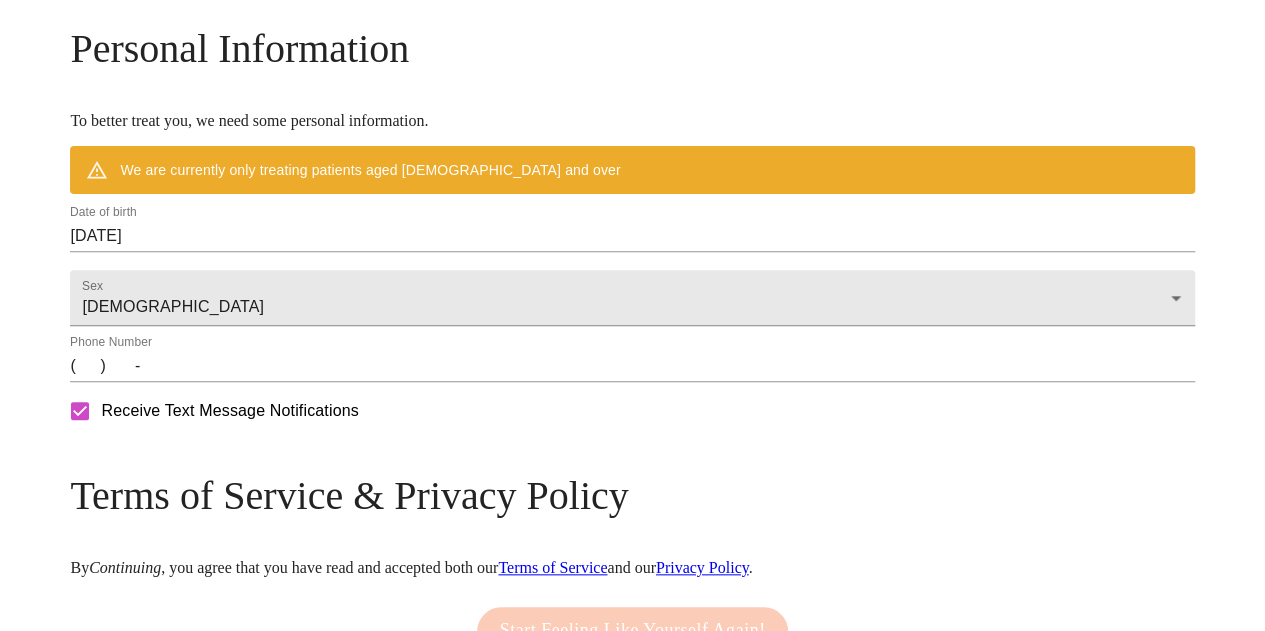 click on "07/17/2025" at bounding box center [632, 236] 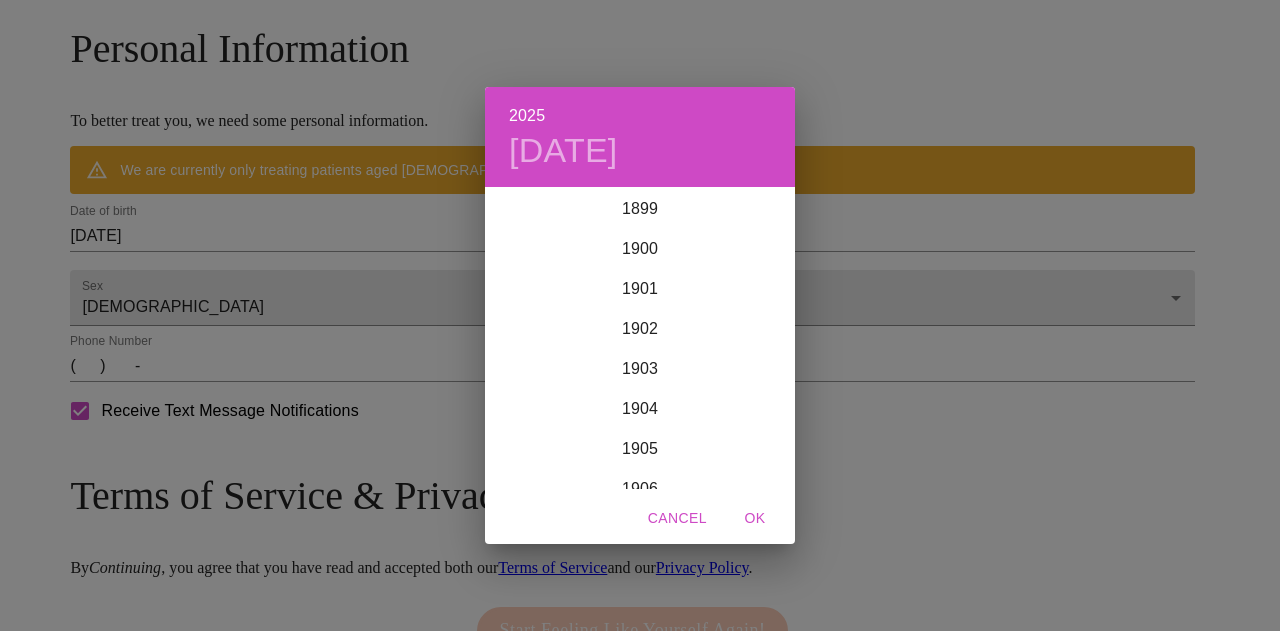 click on "2025 Thu, Jul 17 1899 1900 1901 1902 1903 1904 1905 1906 1907 1908 1909 1910 1911 1912 1913 1914 1915 1916 1917 1918 1919 1920 1921 1922 1923 1924 1925 1926 1927 1928 1929 1930 1931 1932 1933 1934 1935 1936 1937 1938 1939 1940 1941 1942 1943 1944 1945 1946 1947 1948 1949 1950 1951 1952 1953 1954 1955 1956 1957 1958 1959 1960 1961 1962 1963 1964 1965 1966 1967 1968 1969 1970 1971 1972 1973 1974 1975 1976 1977 1978 1979 1980 1981 1982 1983 1984 1985 1986 1987 1988 1989 1990 1991 1992 1993 1994 1995 1996 1997 1998 1999 2000 2001 2002 2003 2004 2005 2006 2007 2008 2009 2010 2011 2012 2013 2014 2015 2016 2017 2018 2019 2020 2021 2022 2023 2024 2025 2026 2027 2028 2029 2030 2031 2032 2033 2034 2035 2036 2037 2038 2039 2040 2041 2042 2043 2044 2045 2046 2047 2048 2049 2050 2051 2052 2053 2054 2055 2056 2057 2058 2059 2060 2061 2062 2063 2064 2065 2066 2067 2068 2069 2070 2071 2072 2073 2074 2075 2076 2077 2078 2079 2080 2081 2082 2083 2084 2085 2086 2087 2088 2089 2090 2091 2092 2093 2094 2095 2096 2097 2098 2099 OK" at bounding box center (640, 315) 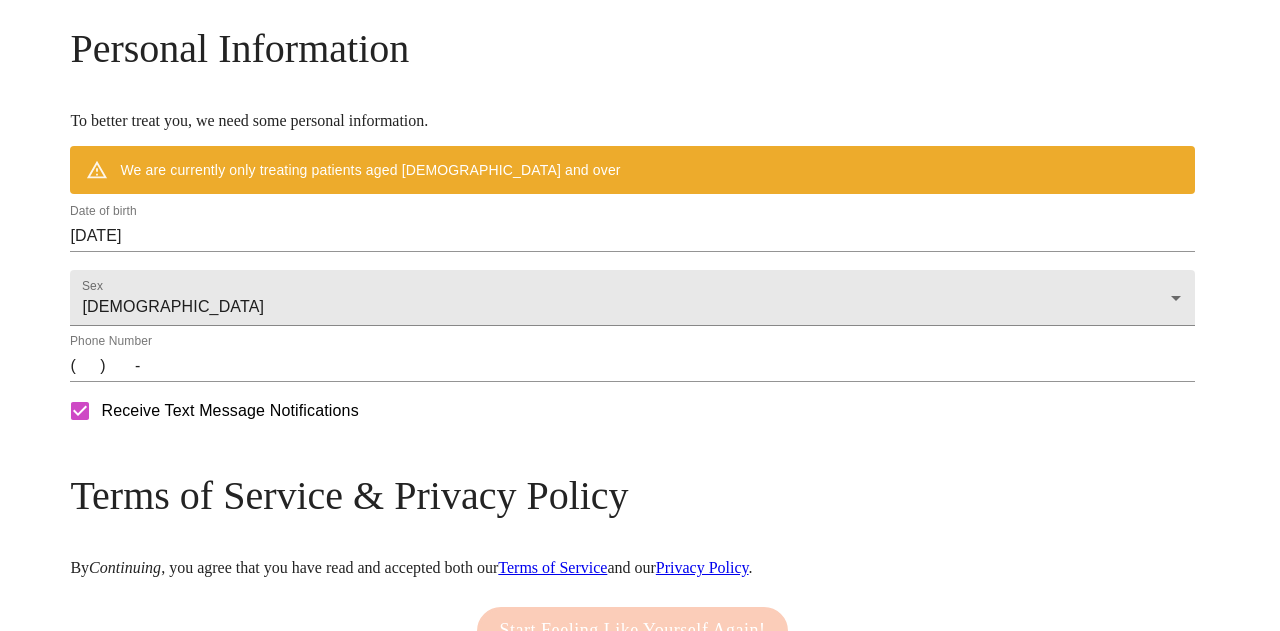click on "2025 Thu, Jul 17 1899 1900 1901 1902 1903 1904 1905 1906 1907 1908 1909 1910 1911 1912 1913 1914 1915 1916 1917 1918 1919 1920 1921 1922 1923 1924 1925 1926 1927 1928 1929 1930 1931 1932 1933 1934 1935 1936 1937 1938 1939 1940 1941 1942 1943 1944 1945 1946 1947 1948 1949 1950 1951 1952 1953 1954 1955 1956 1957 1958 1959 1960 1961 1962 1963 1964 1965 1966 1967 1968 1969 1970 1971 1972 1973 1974 1975 1976 1977 1978 1979 1980 1981 1982 1983 1984 1985 1986 1987 1988 1989 1990 1991 1992 1993 1994 1995 1996 1997 1998 1999 2000 2001 2002 2003 2004 2005 2006 2007 2008 2009 2010 2011 2012 2013 2014 2015 2016 2017 2018 2019 2020 2021 2022 2023 2024 2025 2026 2027 2028 2029 2030 2031 2032 2033 2034 2035 2036 2037 2038 2039 2040 2041 2042 2043 2044 2045 2046 2047 2048 2049 2050 2051 2052 2053 2054 2055 2056 2057 2058 2059 2060 2061 2062 2063 2064 2065 2066 2067 2068 2069 2070 2071 2072 2073 2074 2075 2076 2077 2078 2079 2080 2081 2082 2083 2084 2085 2086 2087 2088 2089 2090 2091 2092 2093 2094 2095 2096 2097 2098 2099 OK" at bounding box center [640, 315] 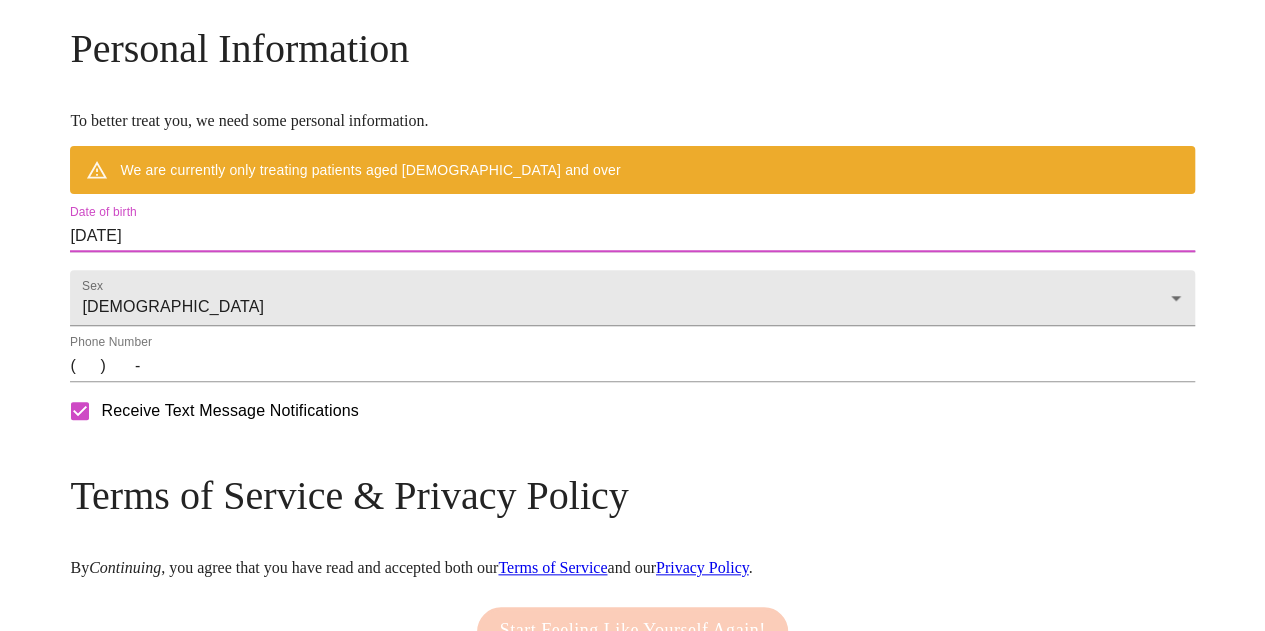 click on "07/17/2025" at bounding box center [632, 236] 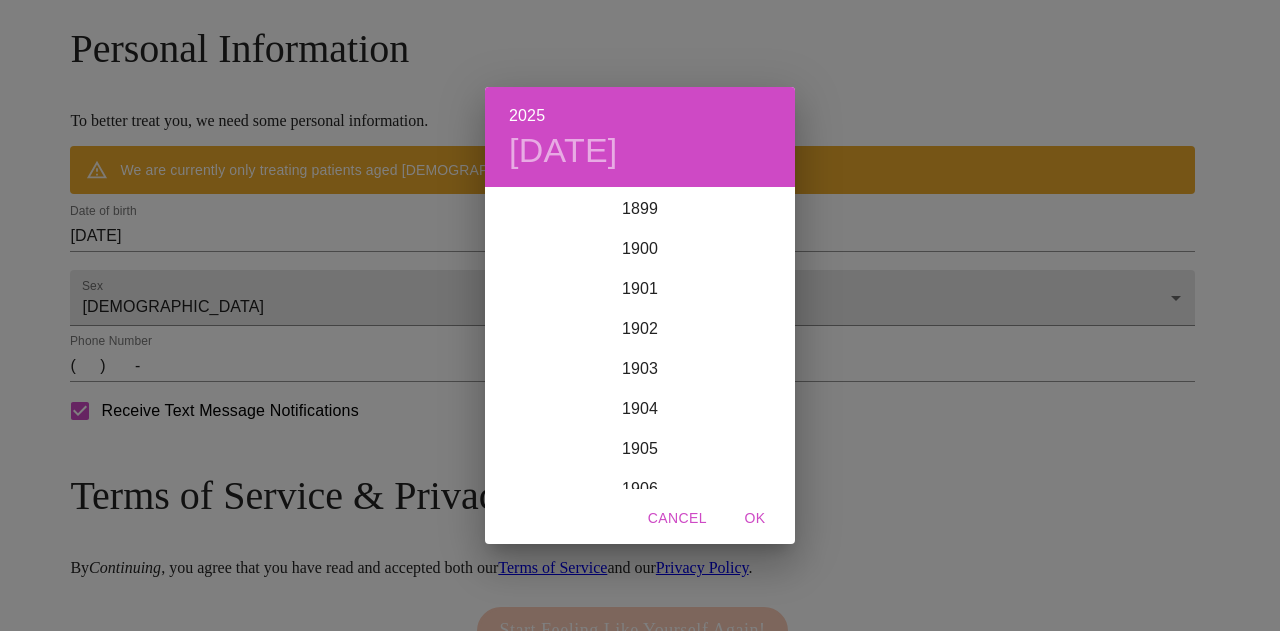 scroll, scrollTop: 4920, scrollLeft: 0, axis: vertical 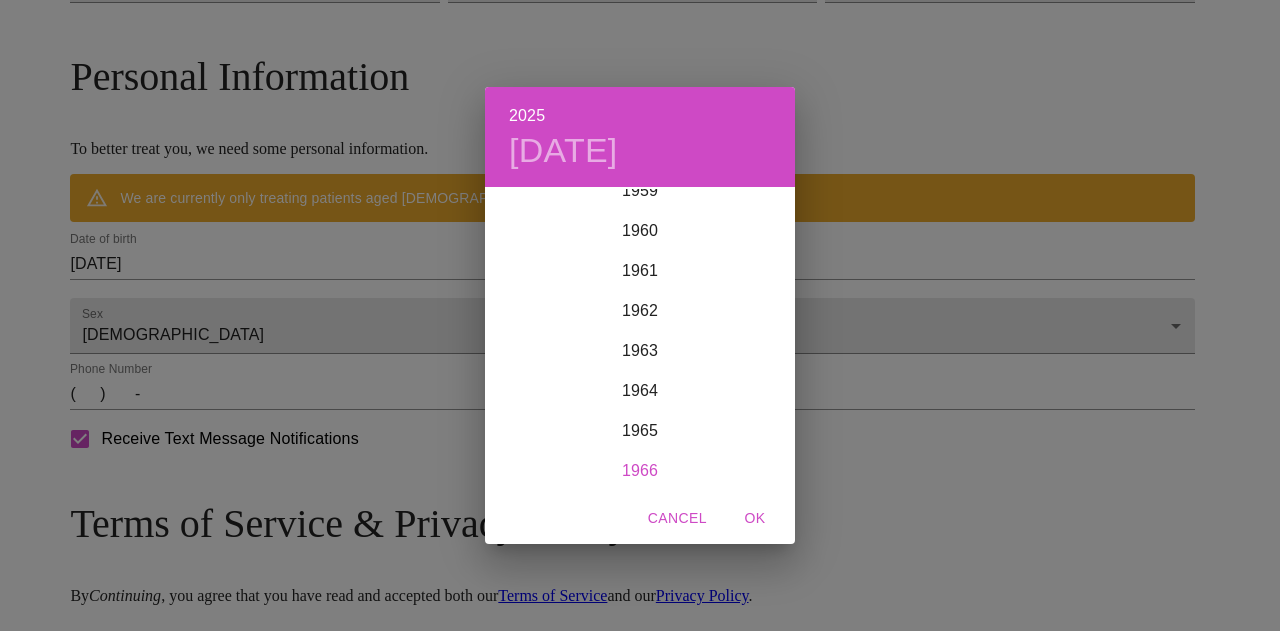 click on "1966" at bounding box center [640, 471] 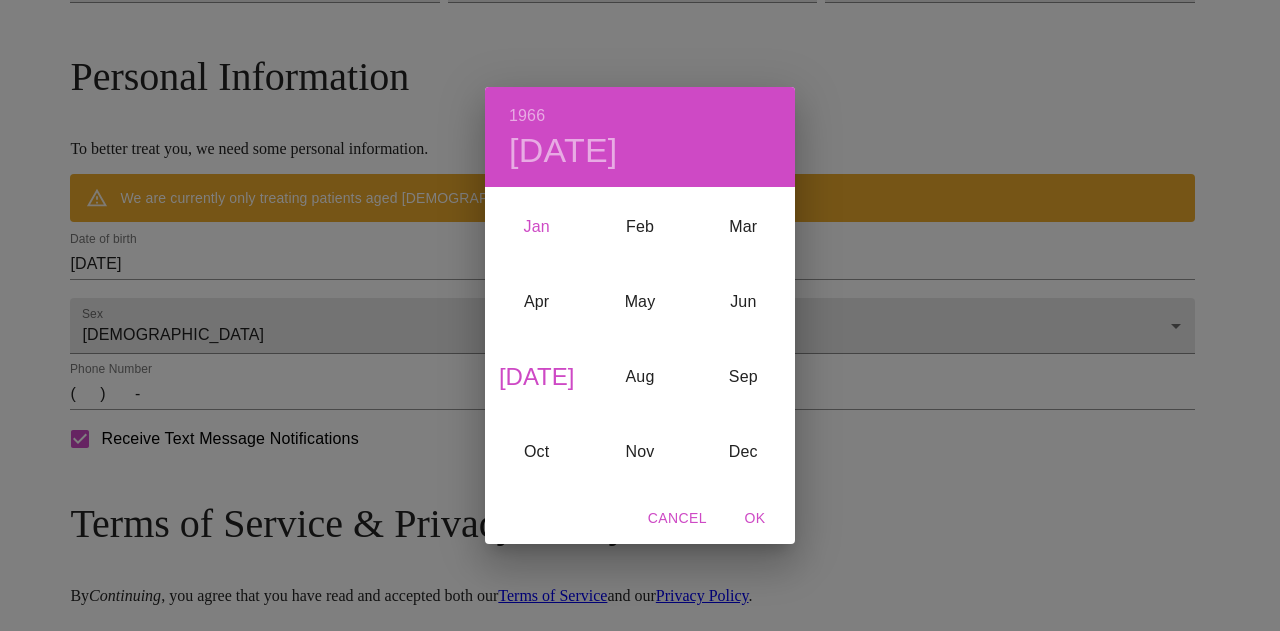 click on "Jan" at bounding box center [536, 226] 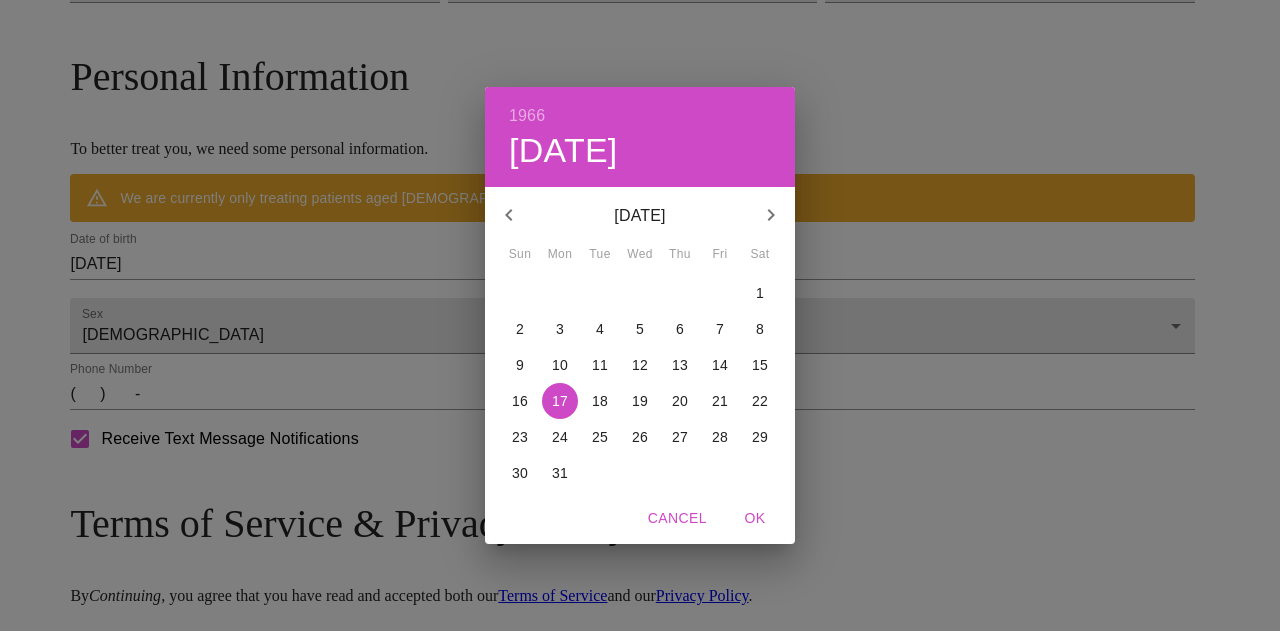 click on "25" at bounding box center (600, 437) 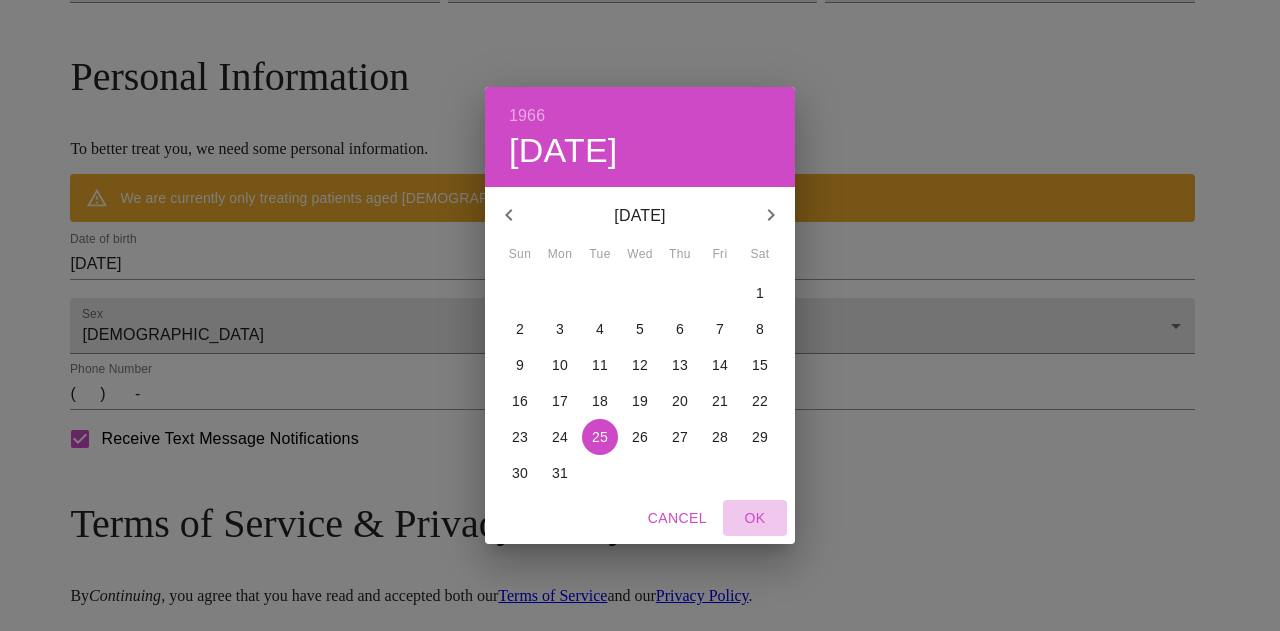click on "OK" at bounding box center [755, 518] 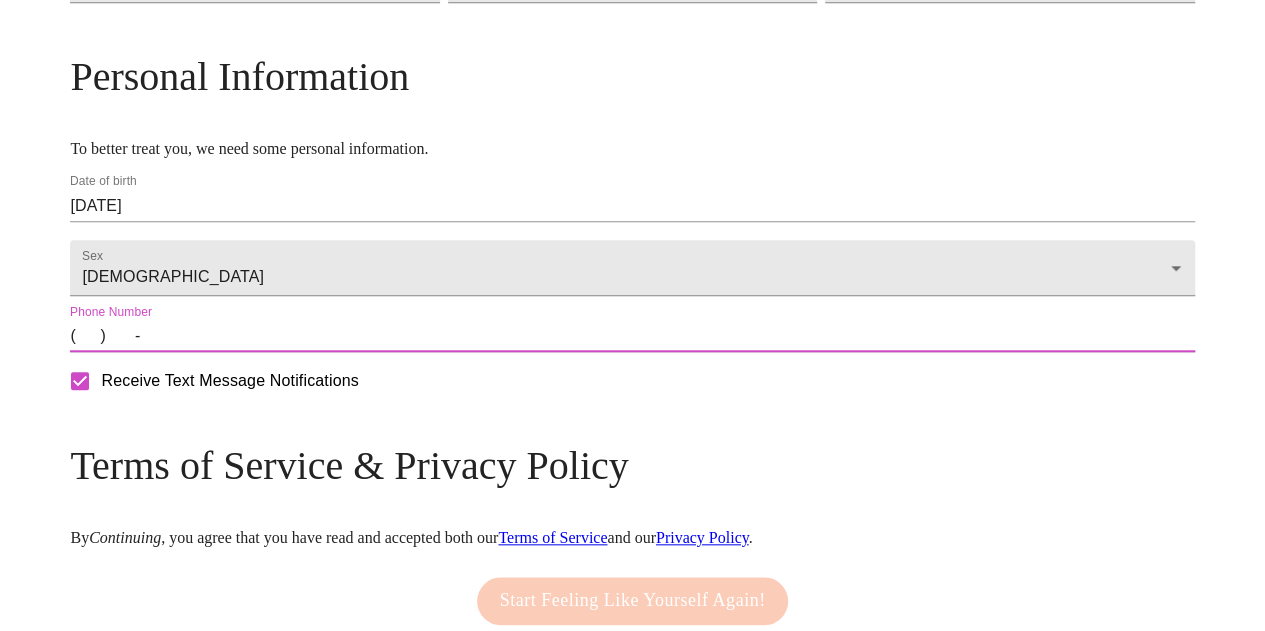 click on "(   )    -" at bounding box center (632, 336) 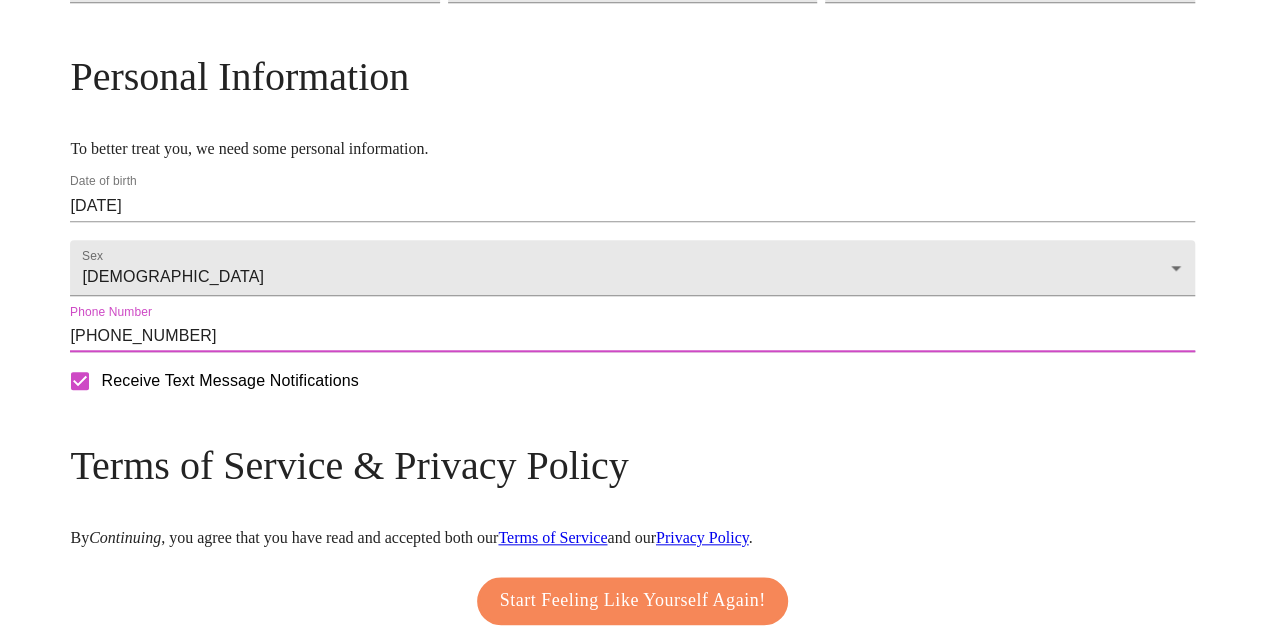 scroll, scrollTop: 906, scrollLeft: 0, axis: vertical 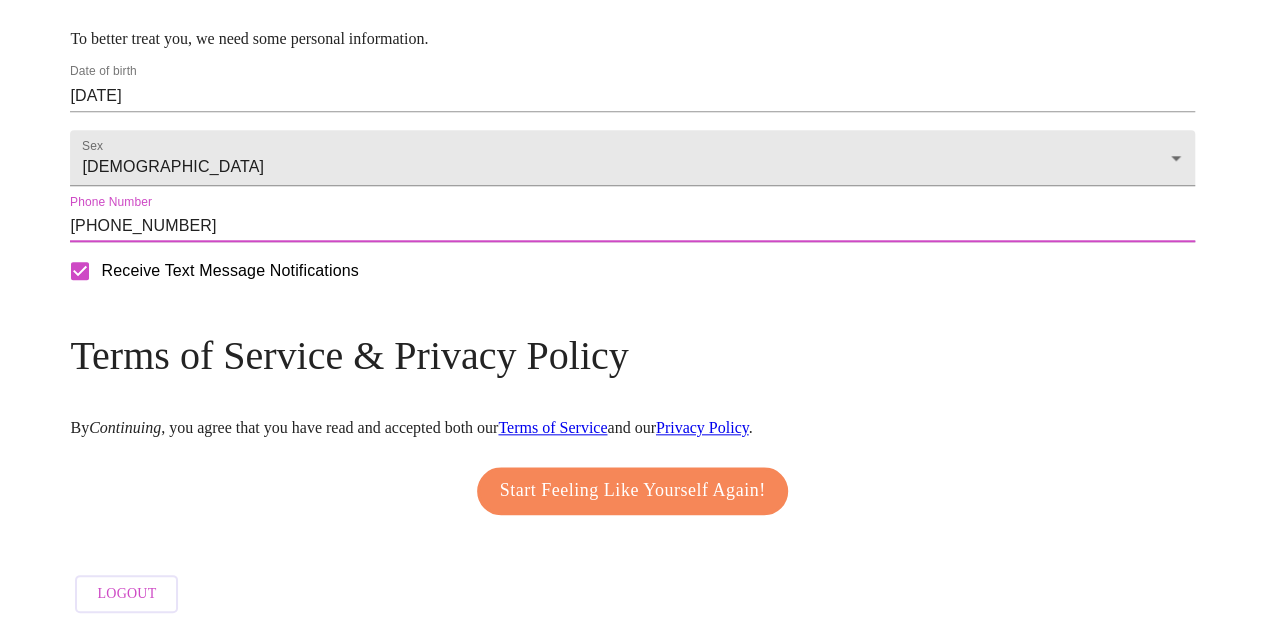 type on "(630) 841-0631" 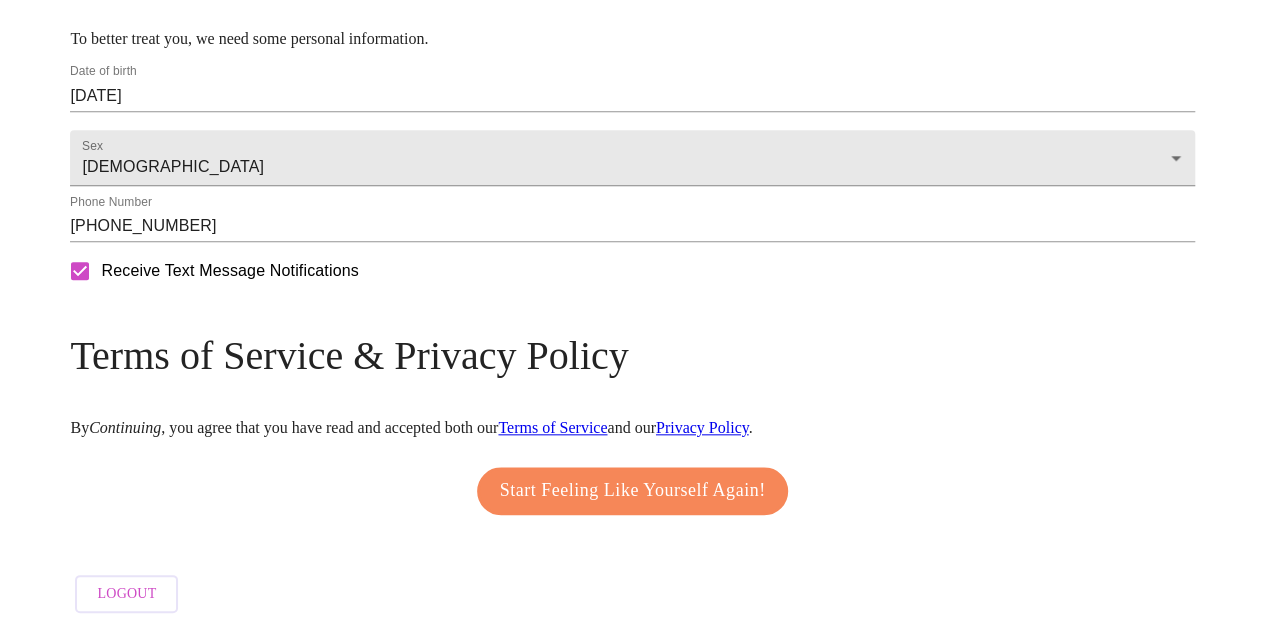 click on "Terms of Service & Privacy Policy By  Continuing , you agree that you have read and accepted both our  Terms of Service  and our  Privacy Policy ." at bounding box center (632, 384) 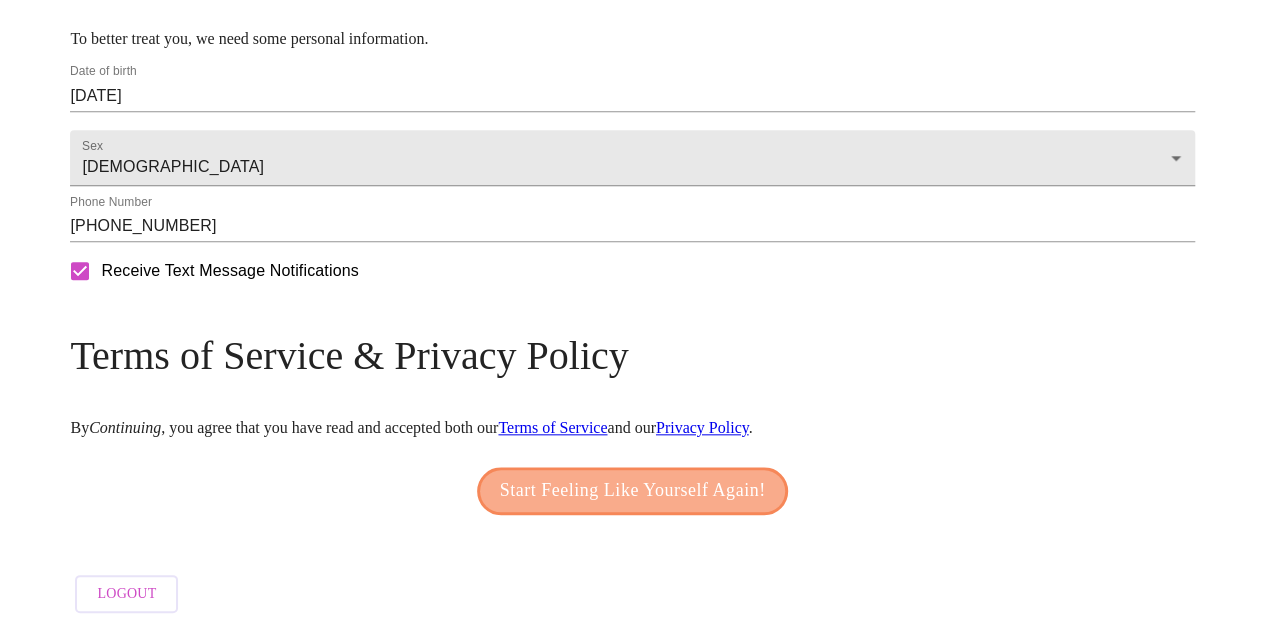 click on "Start Feeling Like Yourself Again!" at bounding box center (633, 491) 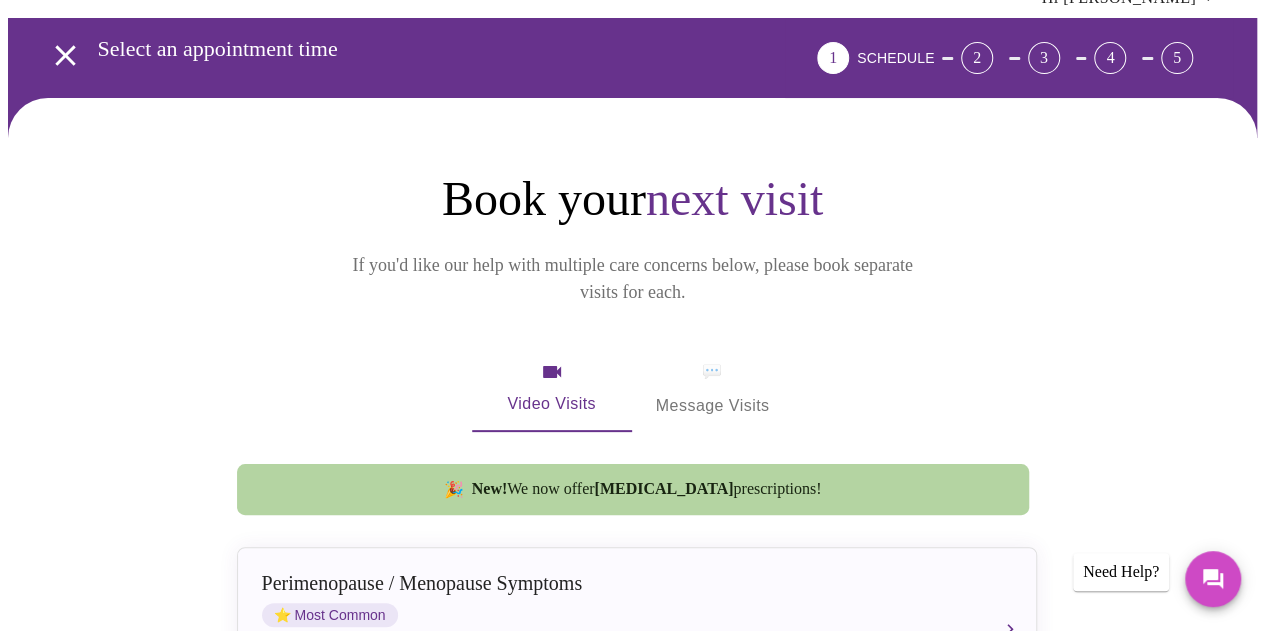 scroll, scrollTop: 0, scrollLeft: 0, axis: both 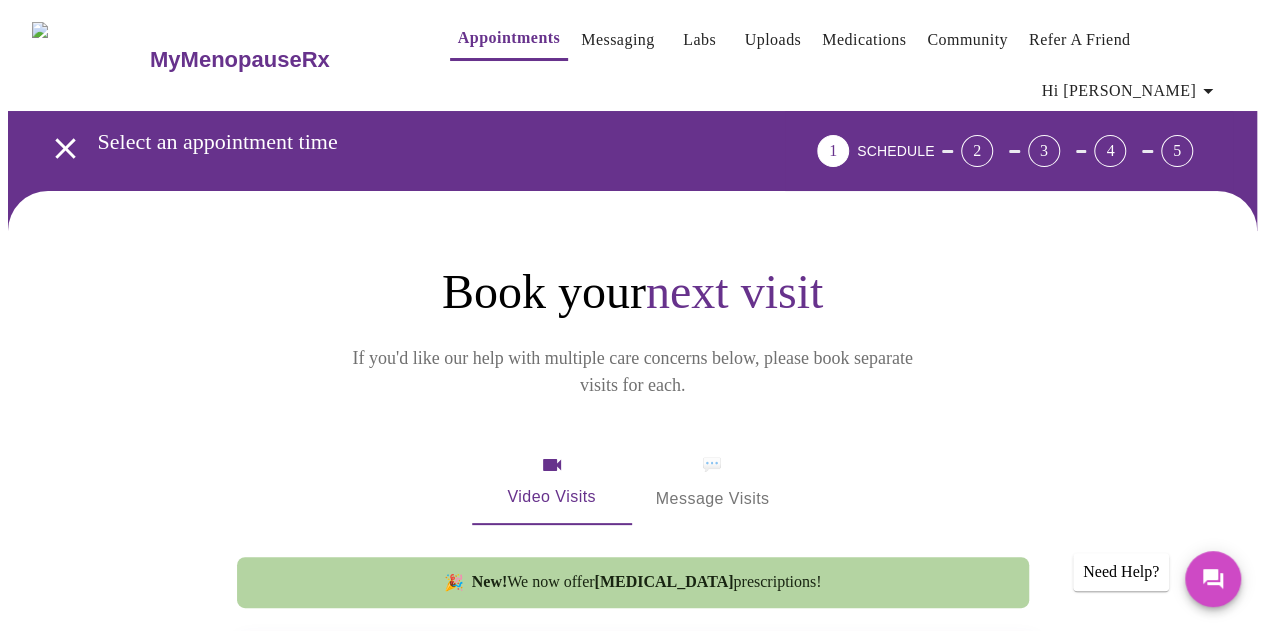 click on "MyMenopauseRx" at bounding box center (240, 60) 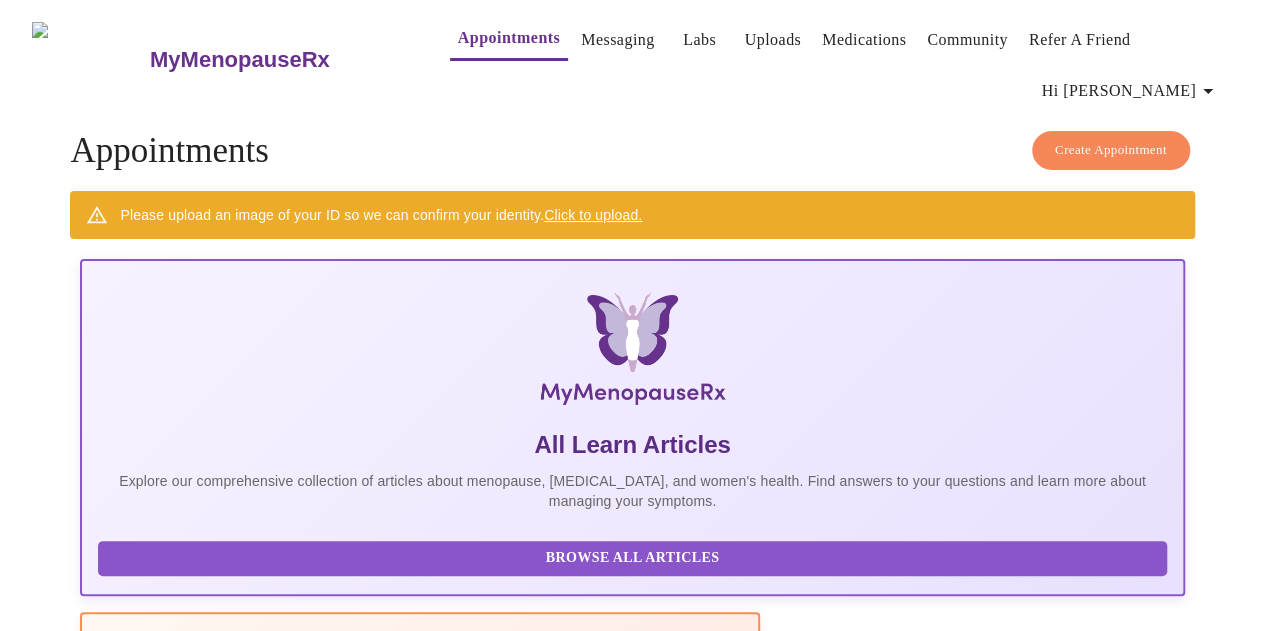 scroll, scrollTop: 1, scrollLeft: 0, axis: vertical 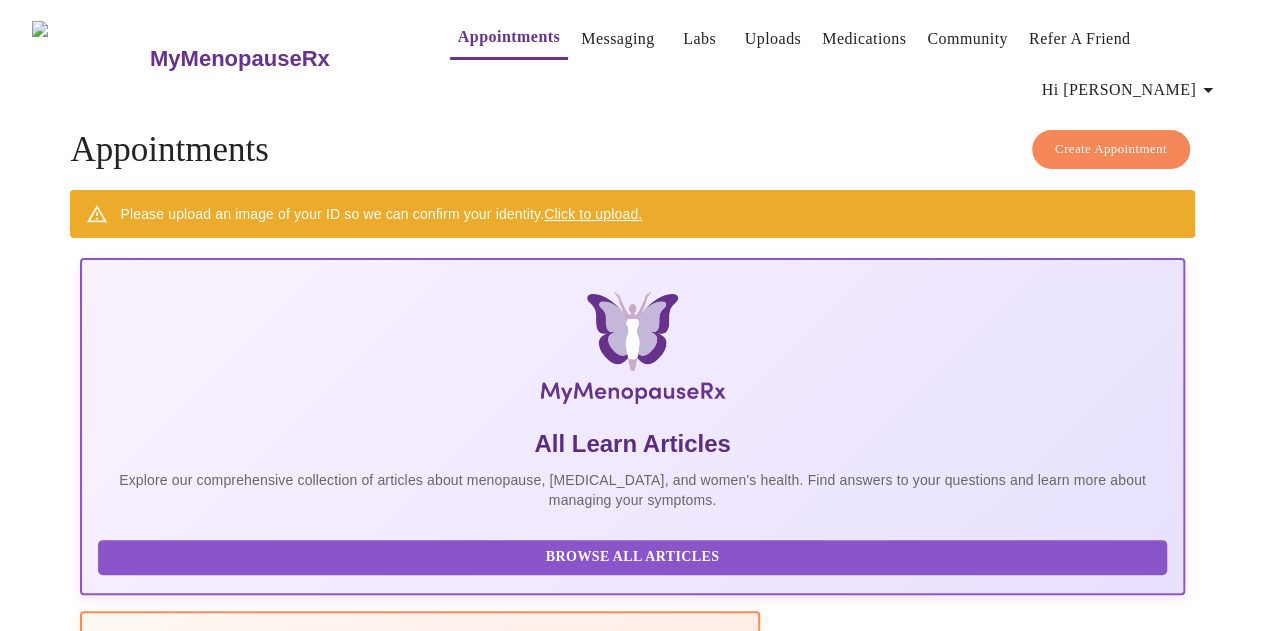 click on "8 Most Common Hormone Therapy Myths" at bounding box center (766, 1245) 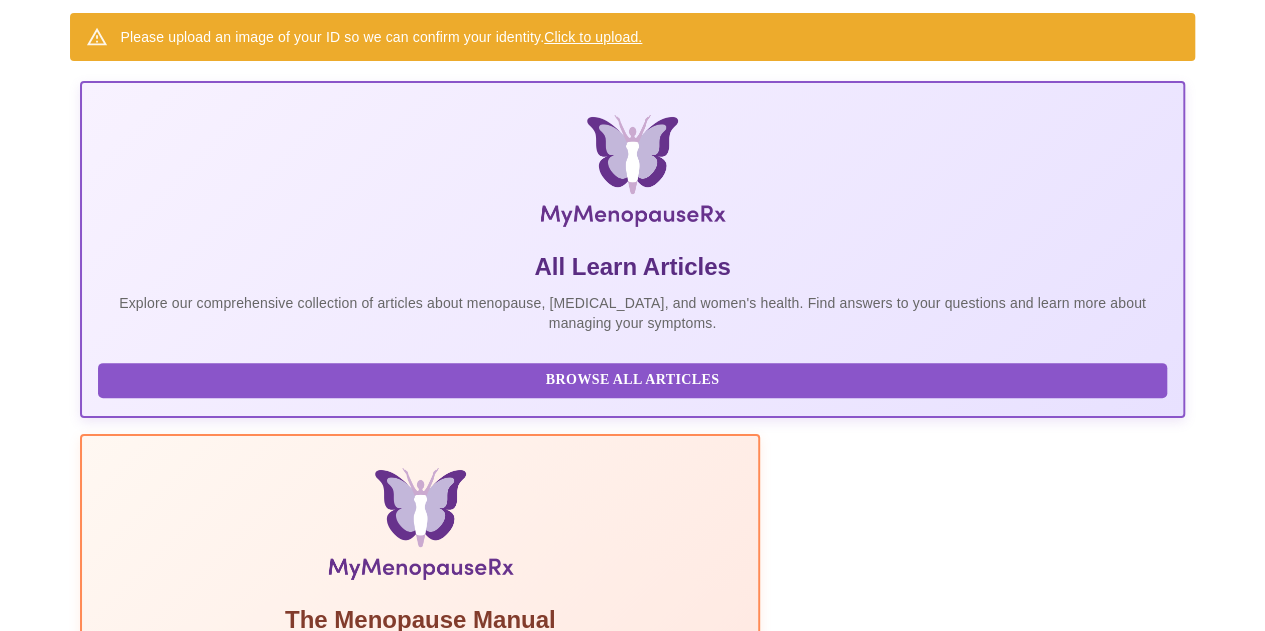 click on "Read More" at bounding box center [766, 1119] 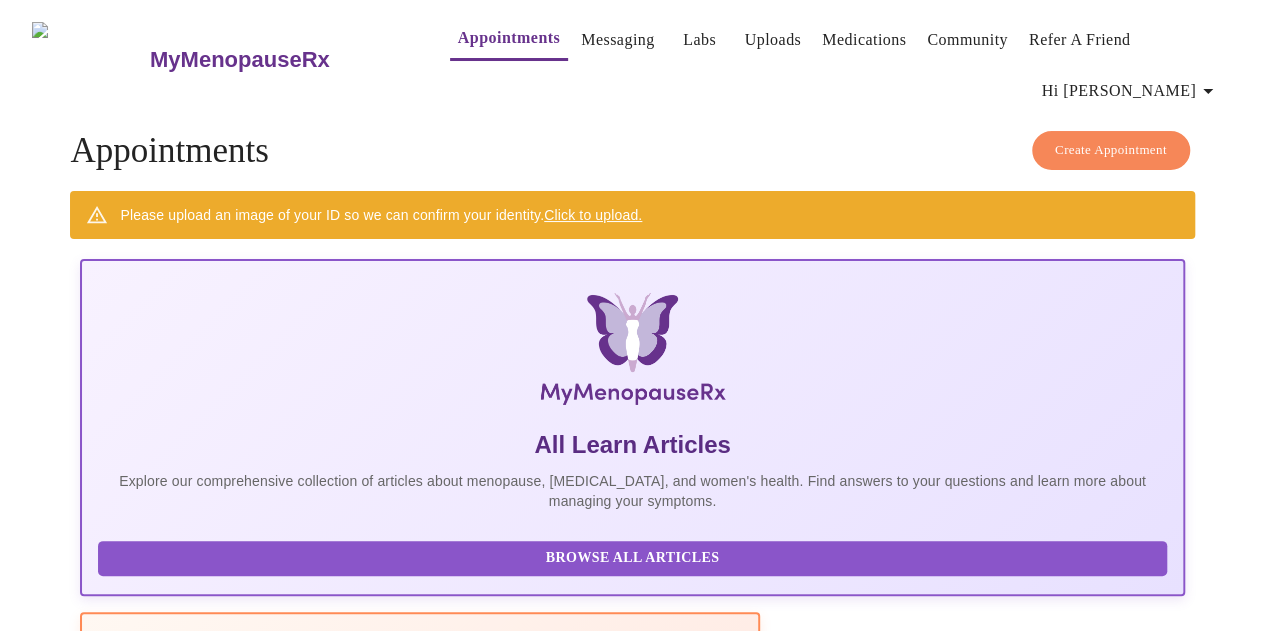 scroll, scrollTop: 1, scrollLeft: 0, axis: vertical 